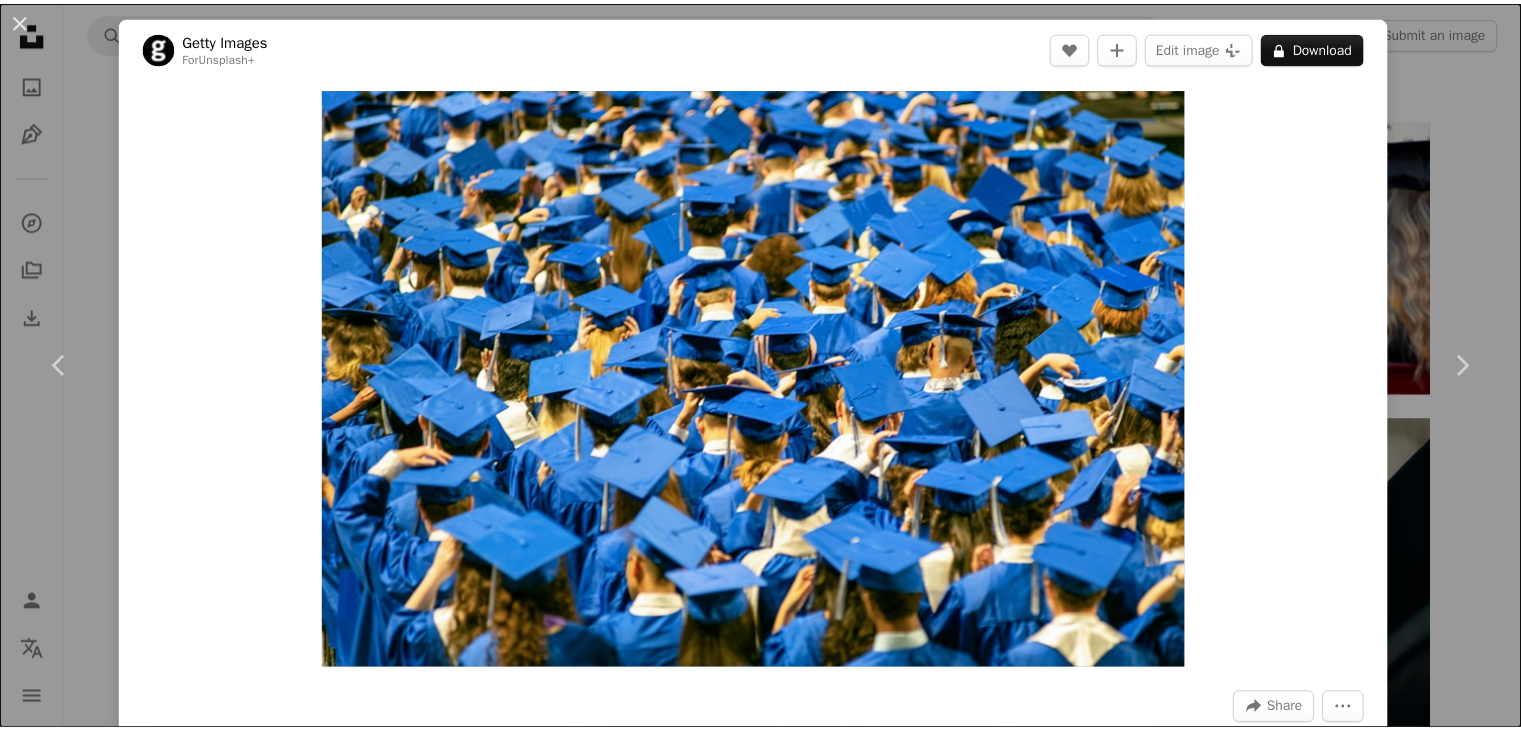 scroll, scrollTop: 1400, scrollLeft: 0, axis: vertical 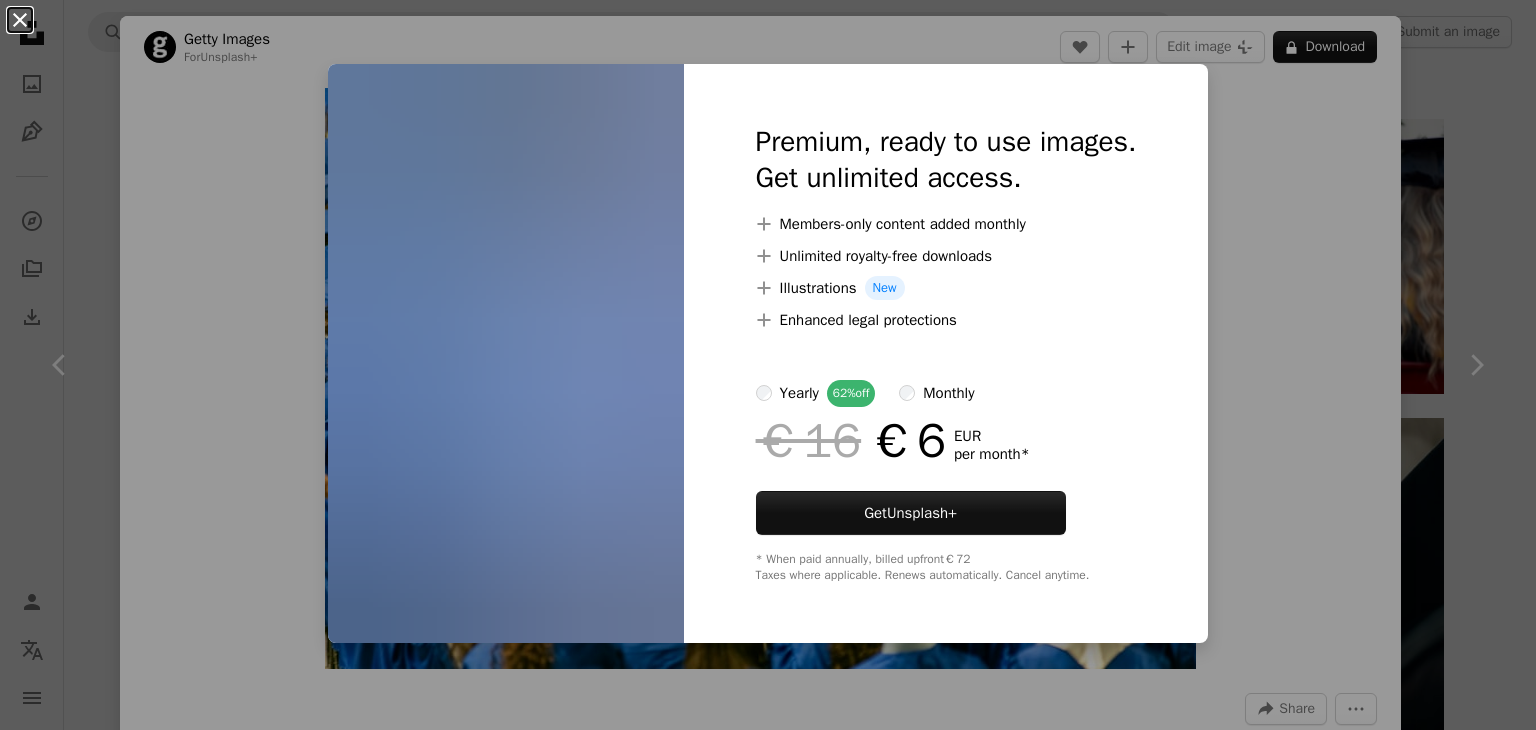 click on "An X shape" at bounding box center (20, 20) 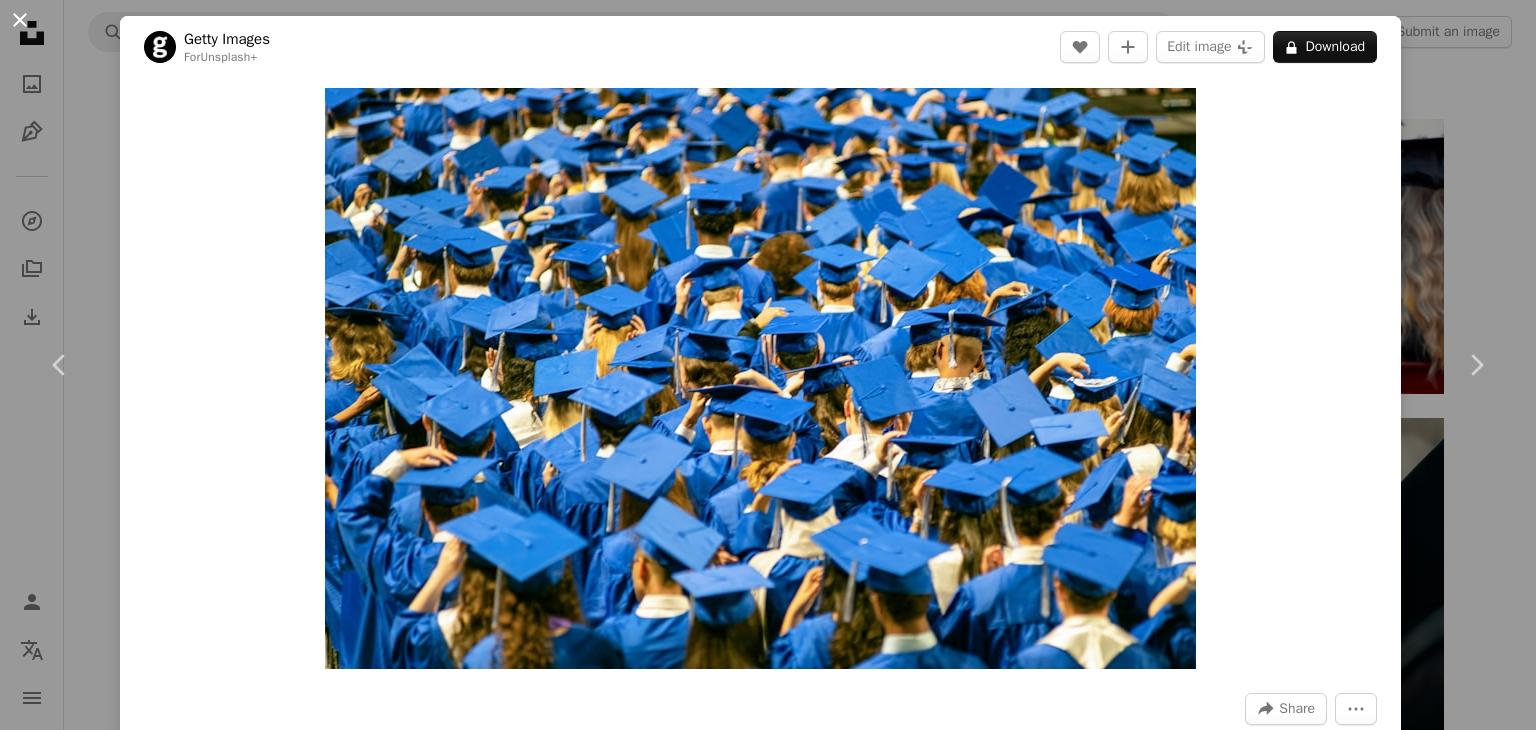 click on "An X shape" at bounding box center [20, 20] 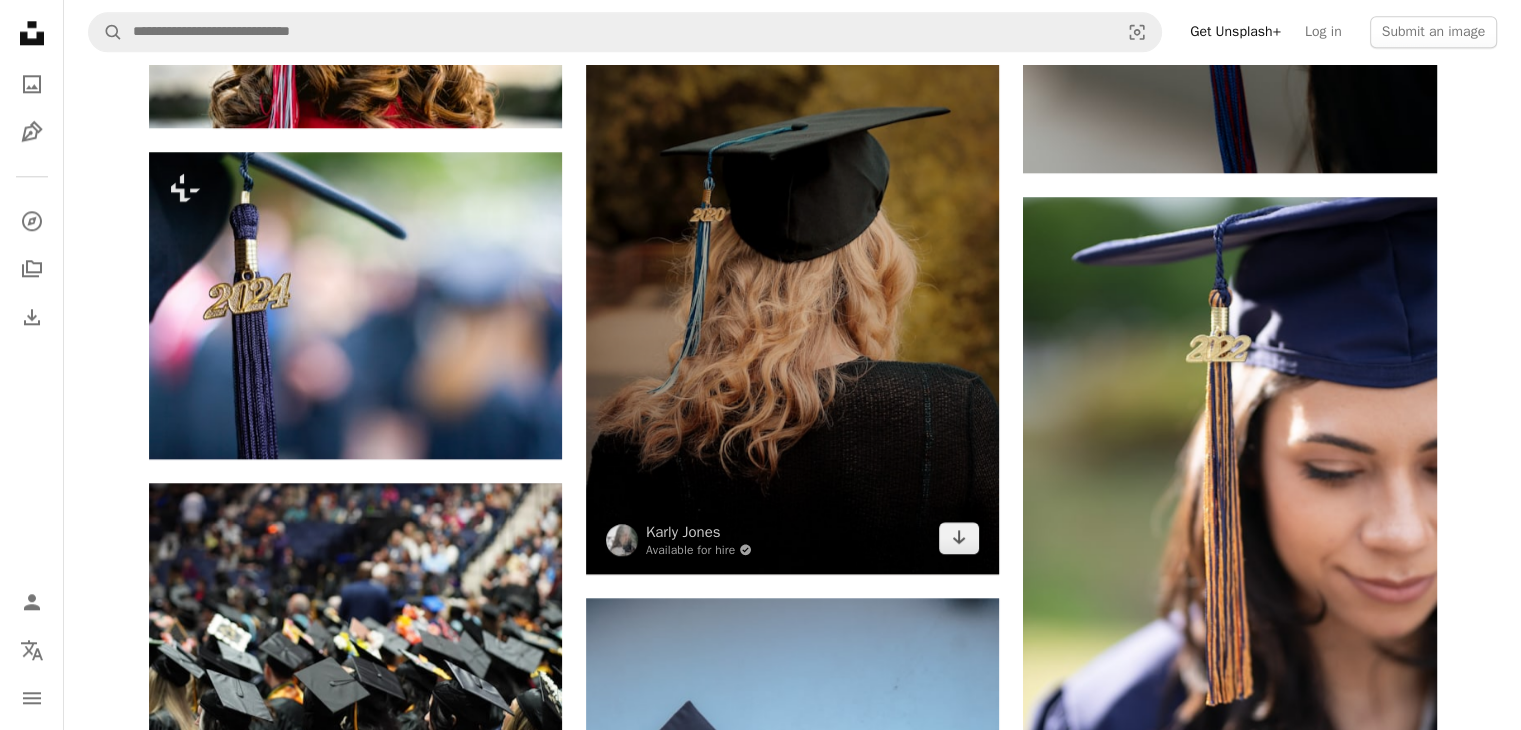scroll, scrollTop: 2400, scrollLeft: 0, axis: vertical 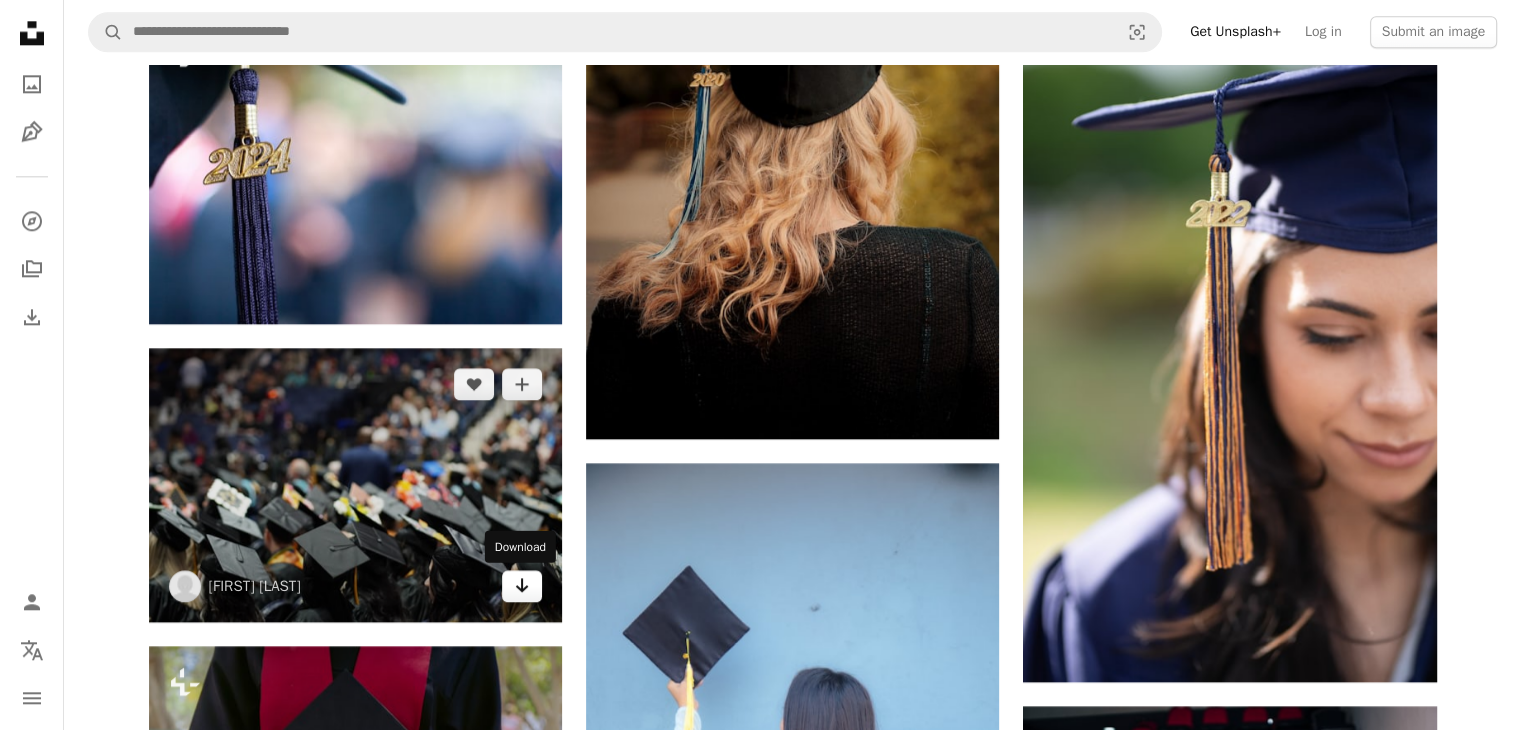 click on "Arrow pointing down" 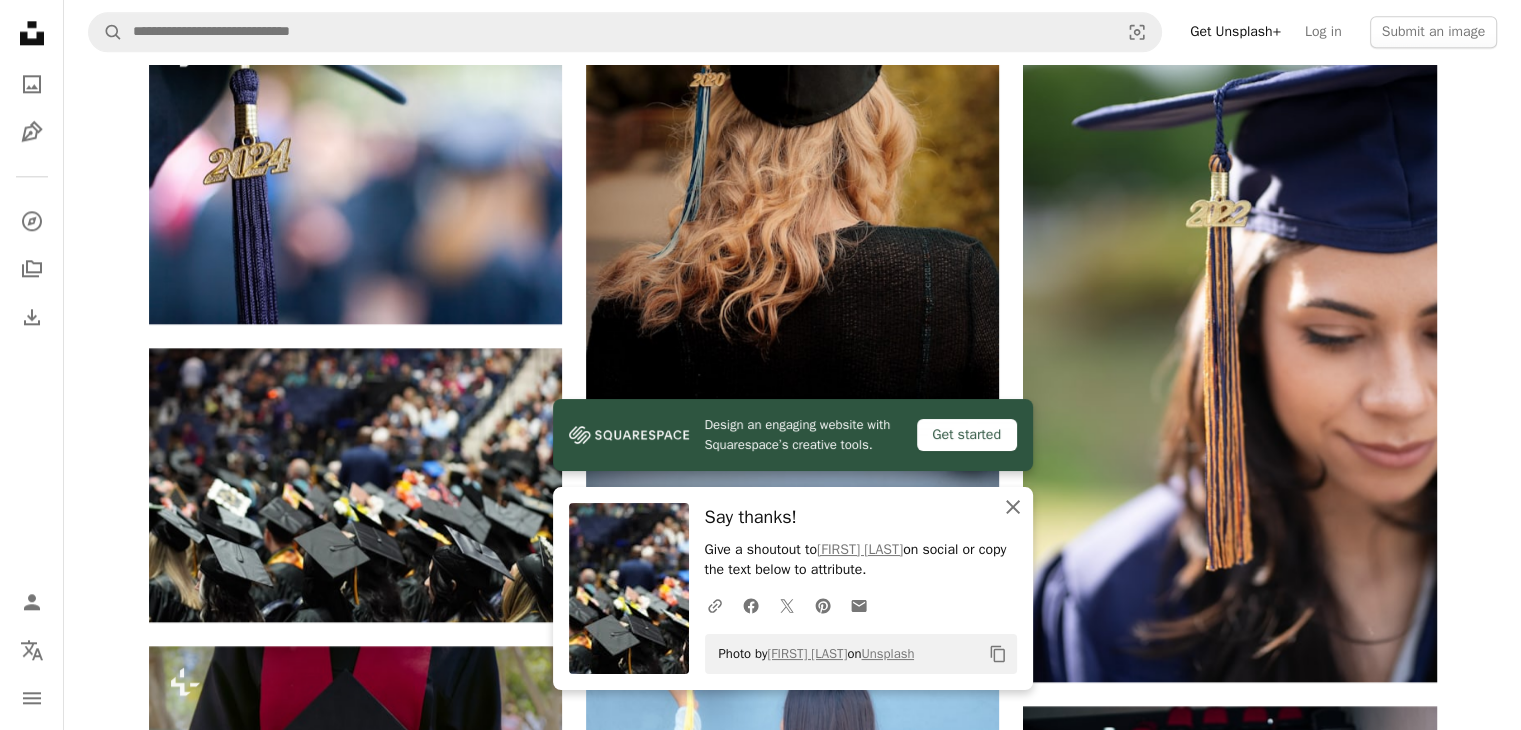 click on "An X shape" 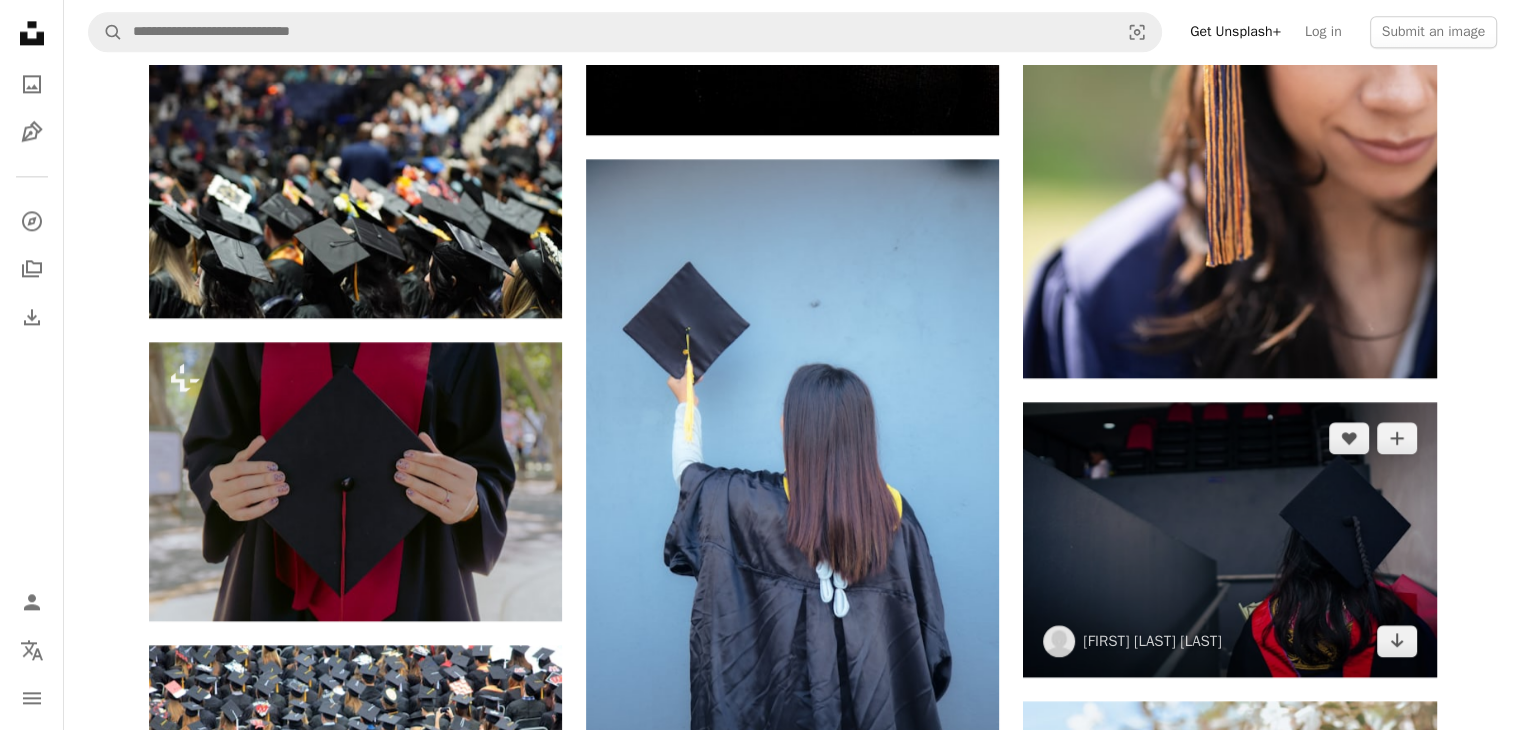 scroll, scrollTop: 2900, scrollLeft: 0, axis: vertical 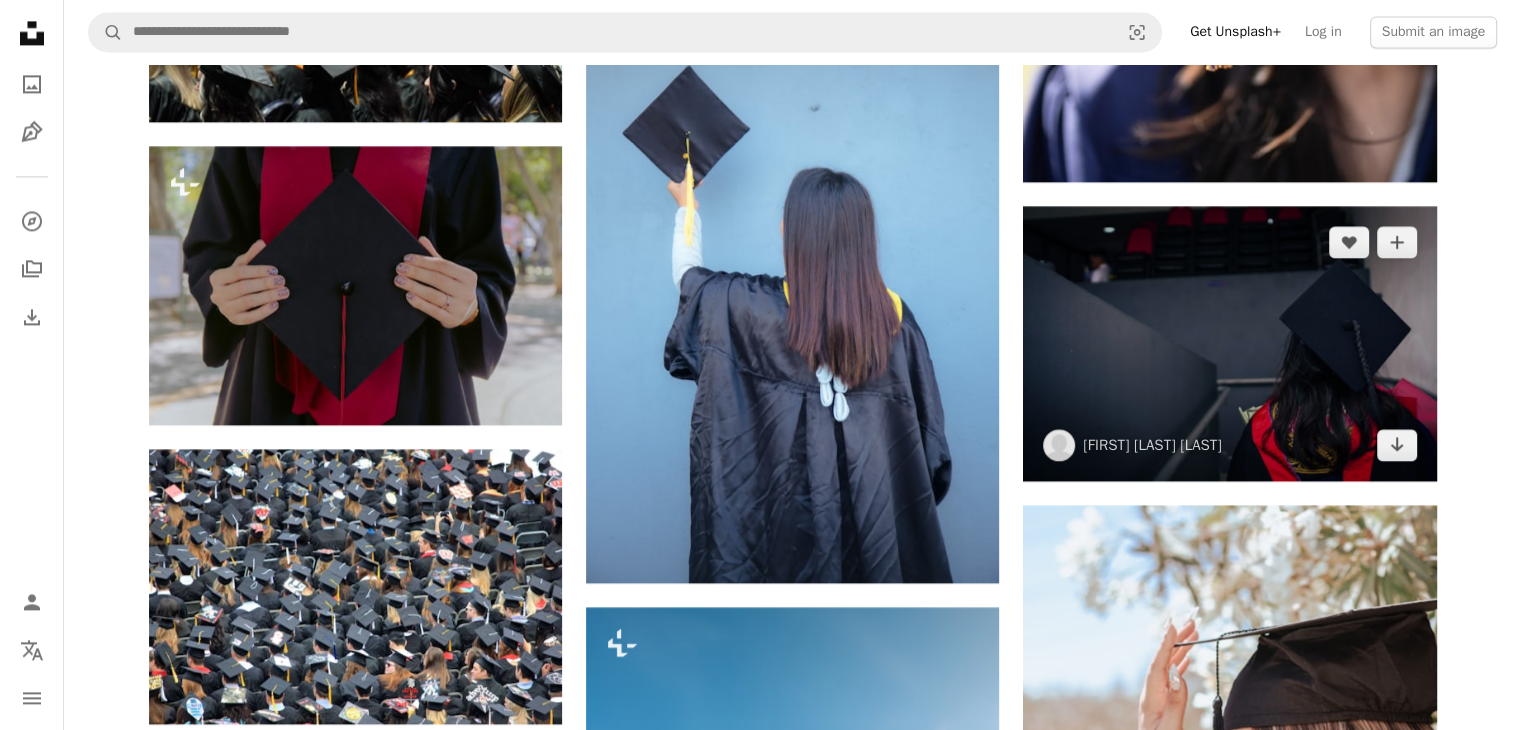 click at bounding box center [1229, 343] 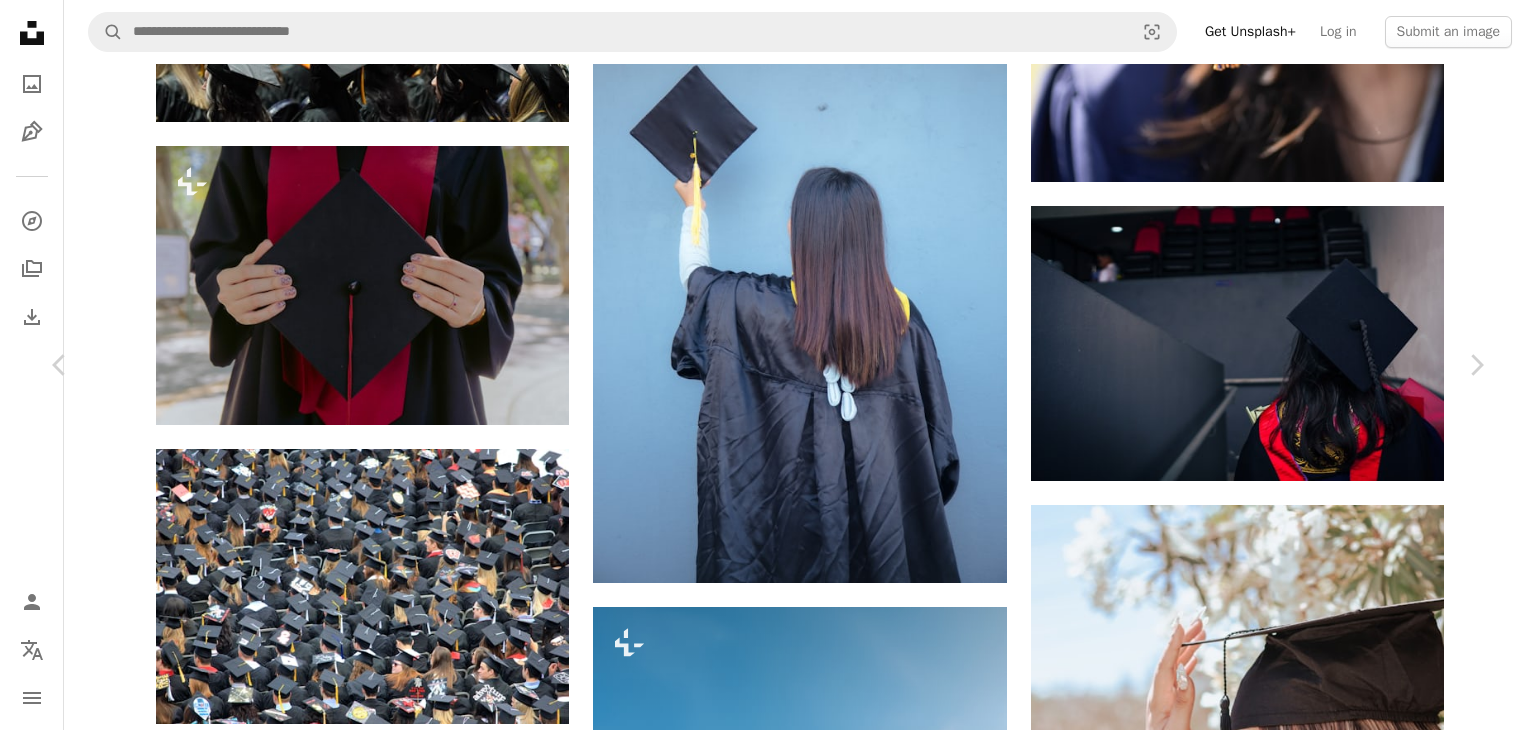 click on "Download free" at bounding box center [1287, 4752] 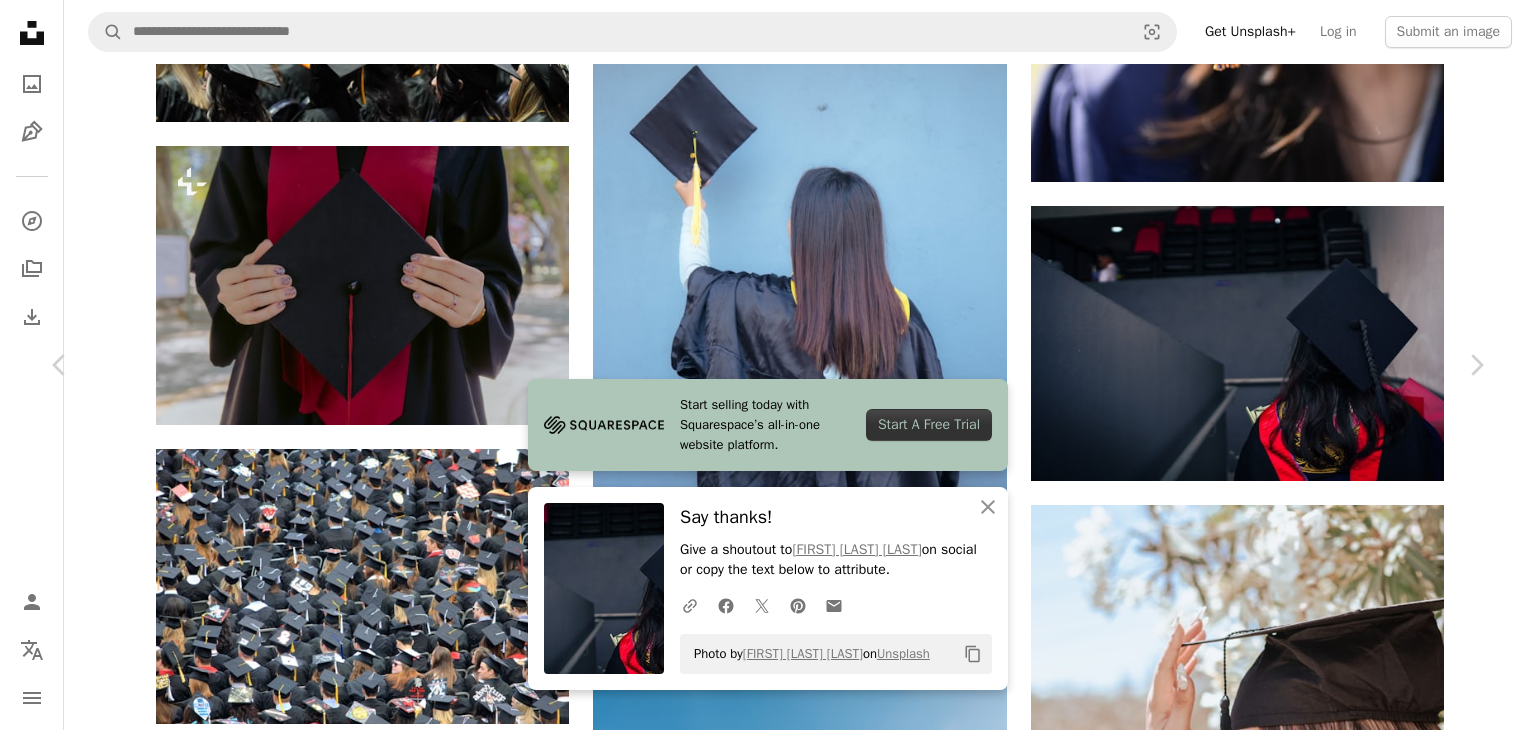 click on "An X shape" at bounding box center [20, 20] 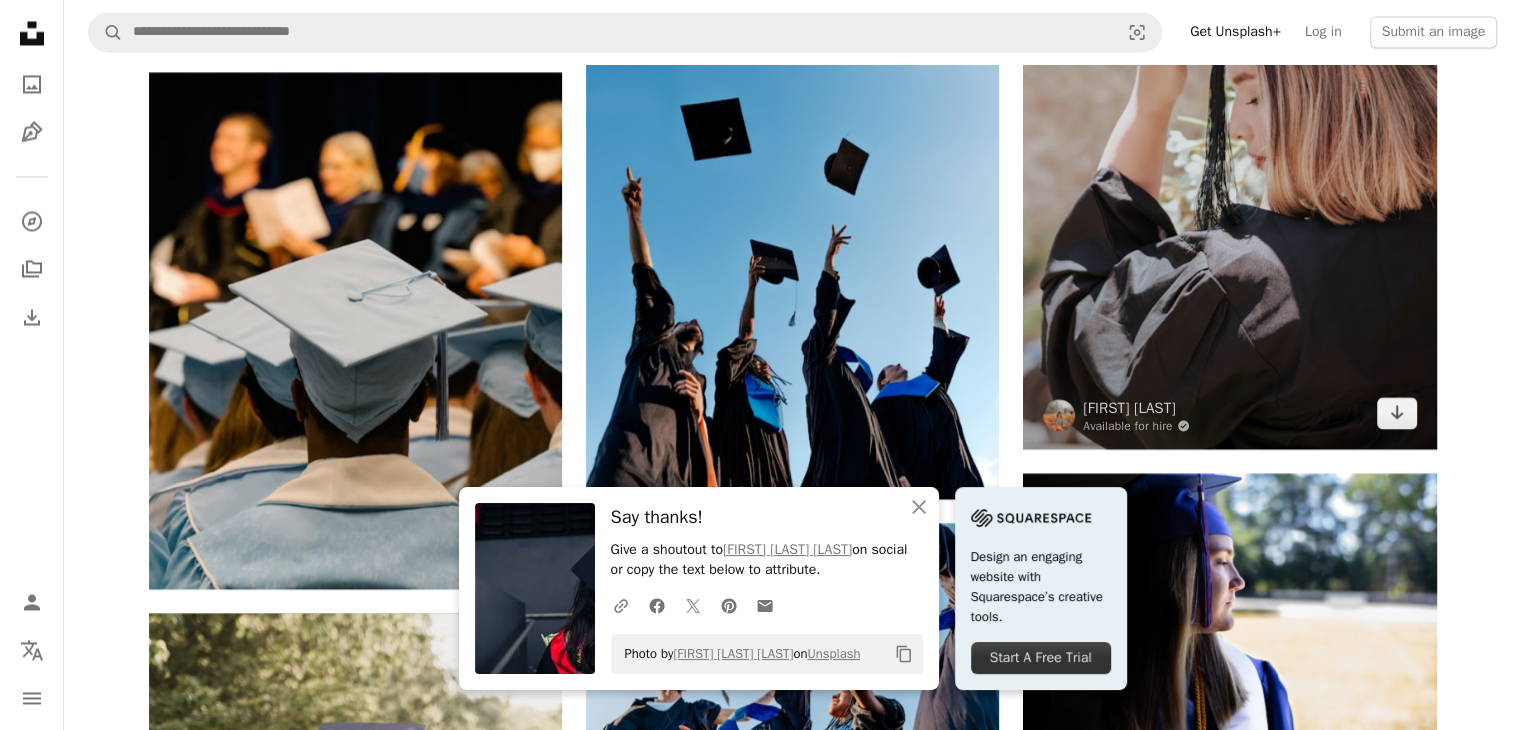 scroll, scrollTop: 3600, scrollLeft: 0, axis: vertical 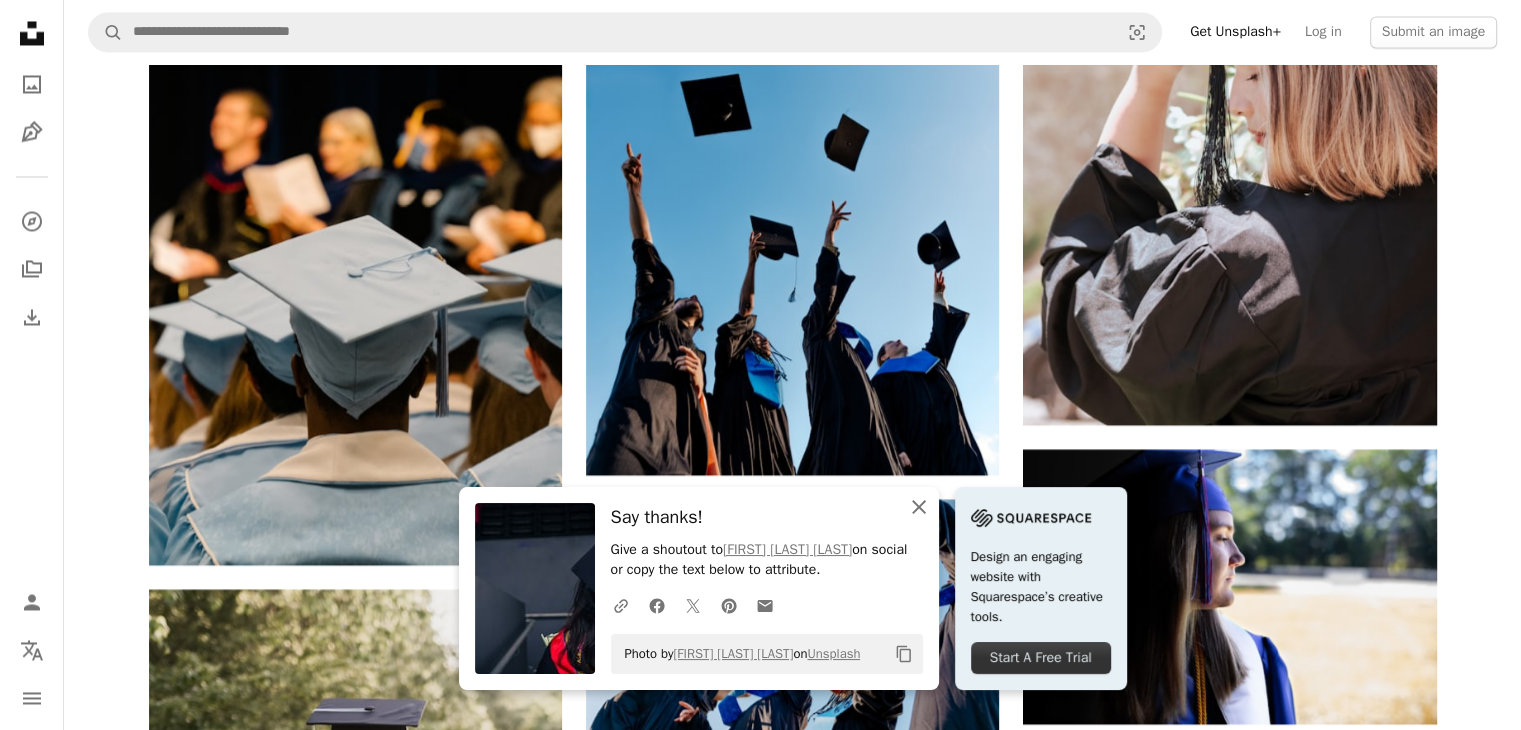 click on "An X shape" 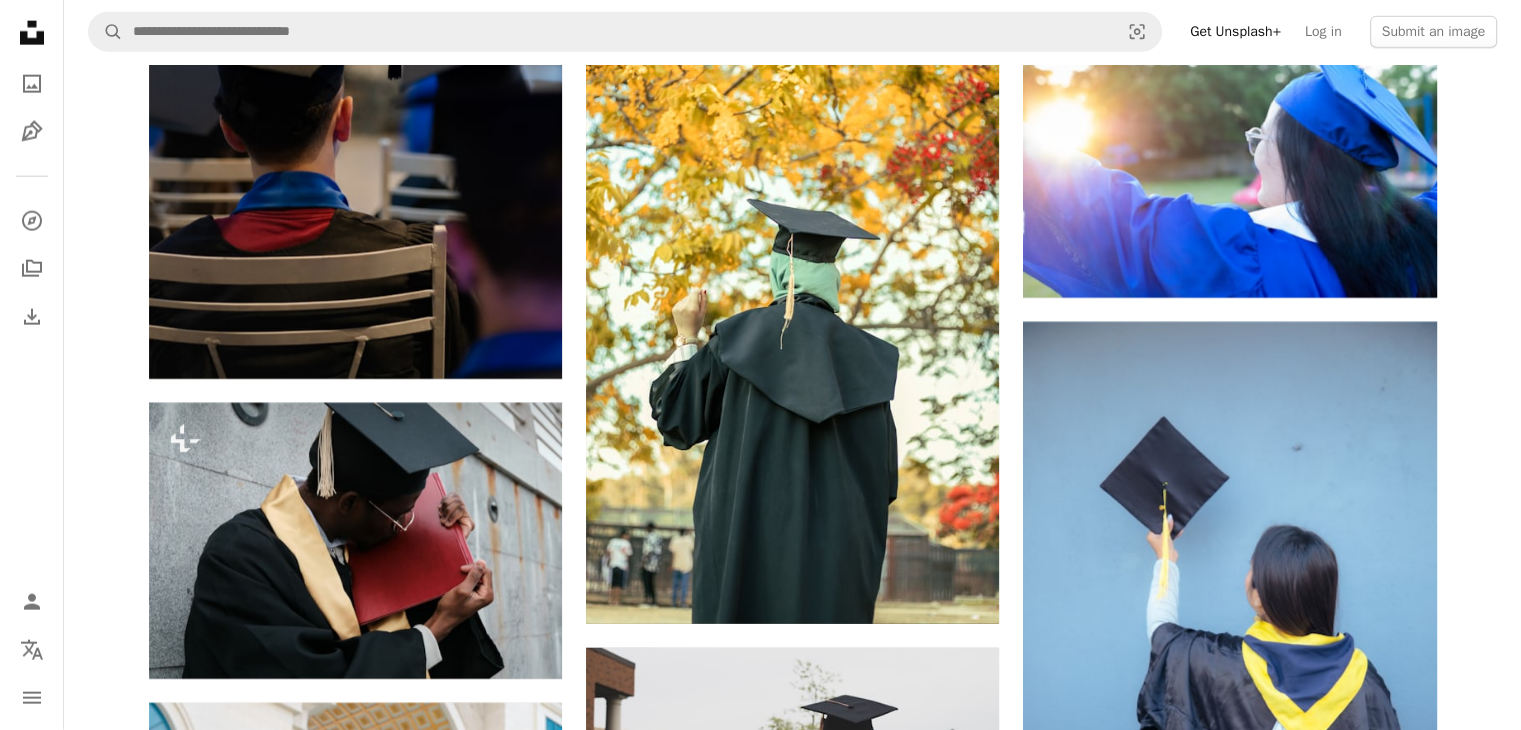 scroll, scrollTop: 5000, scrollLeft: 0, axis: vertical 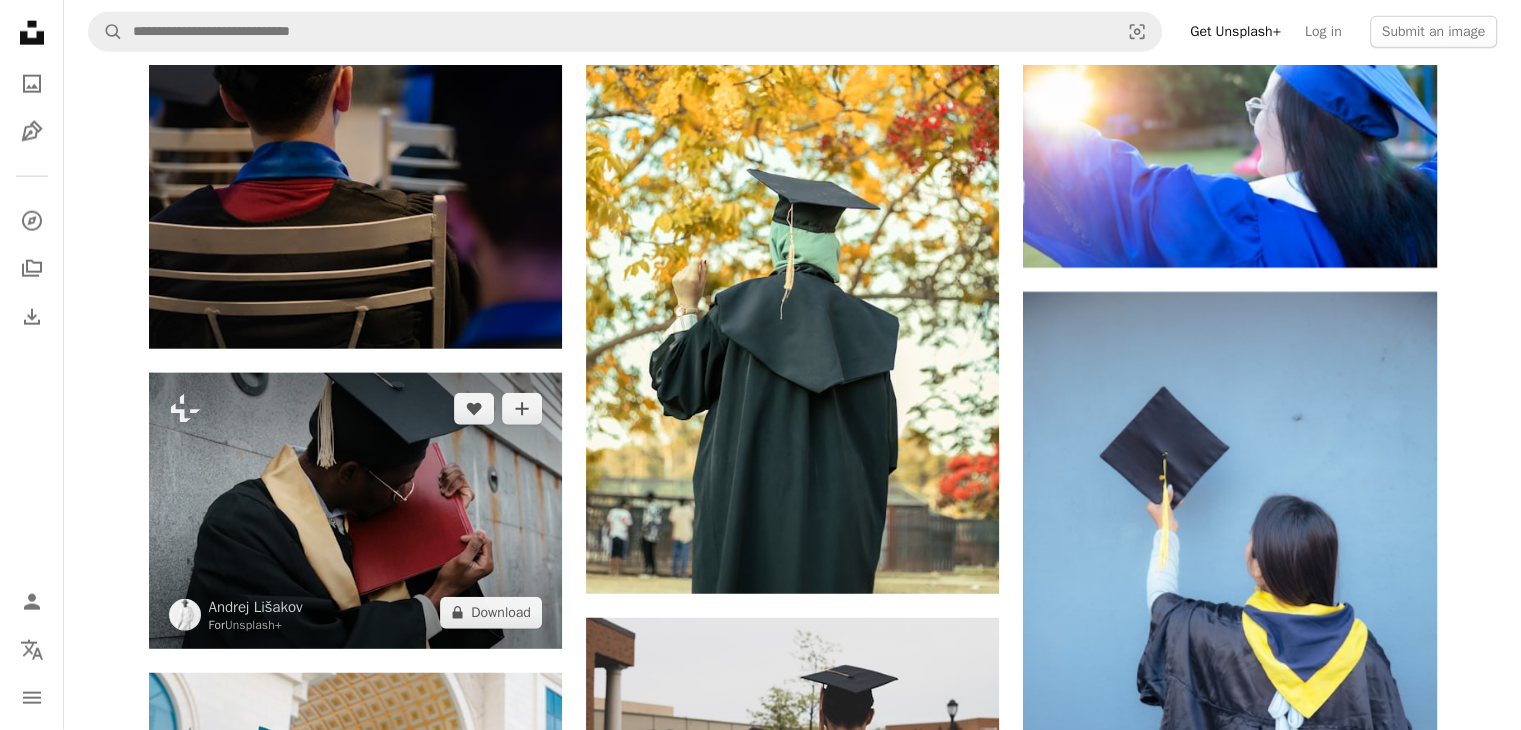 click at bounding box center (355, 510) 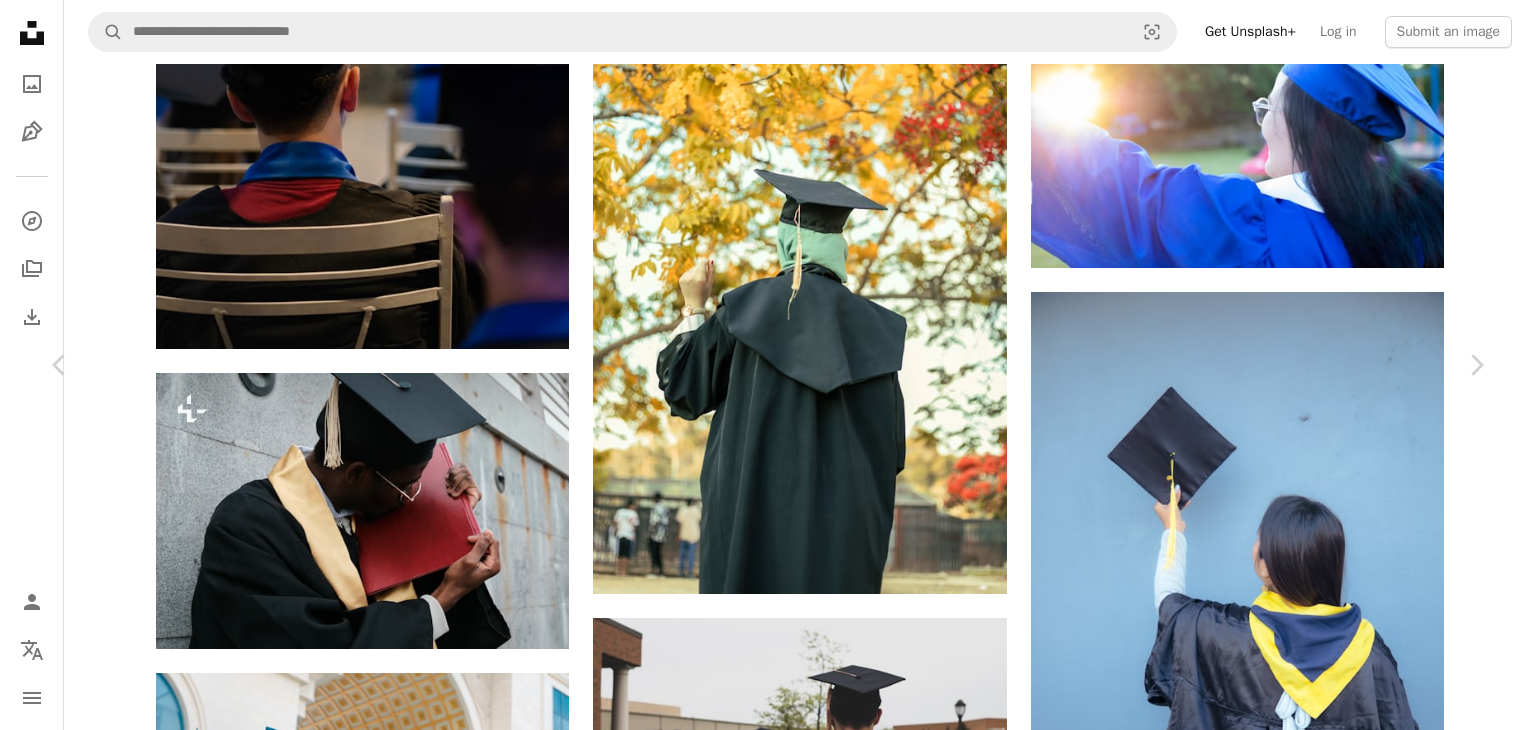 click on "An X shape" at bounding box center (20, 20) 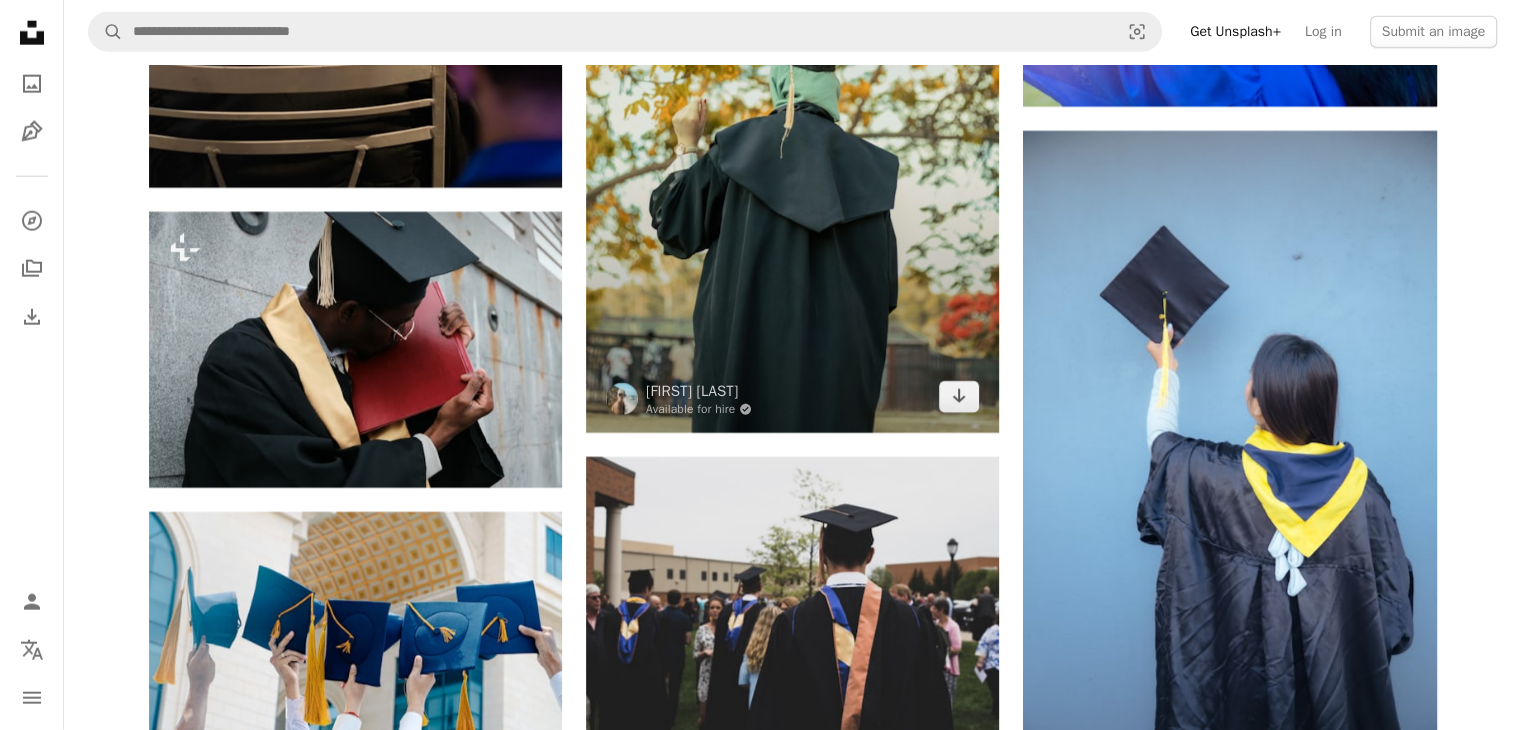 scroll, scrollTop: 5200, scrollLeft: 0, axis: vertical 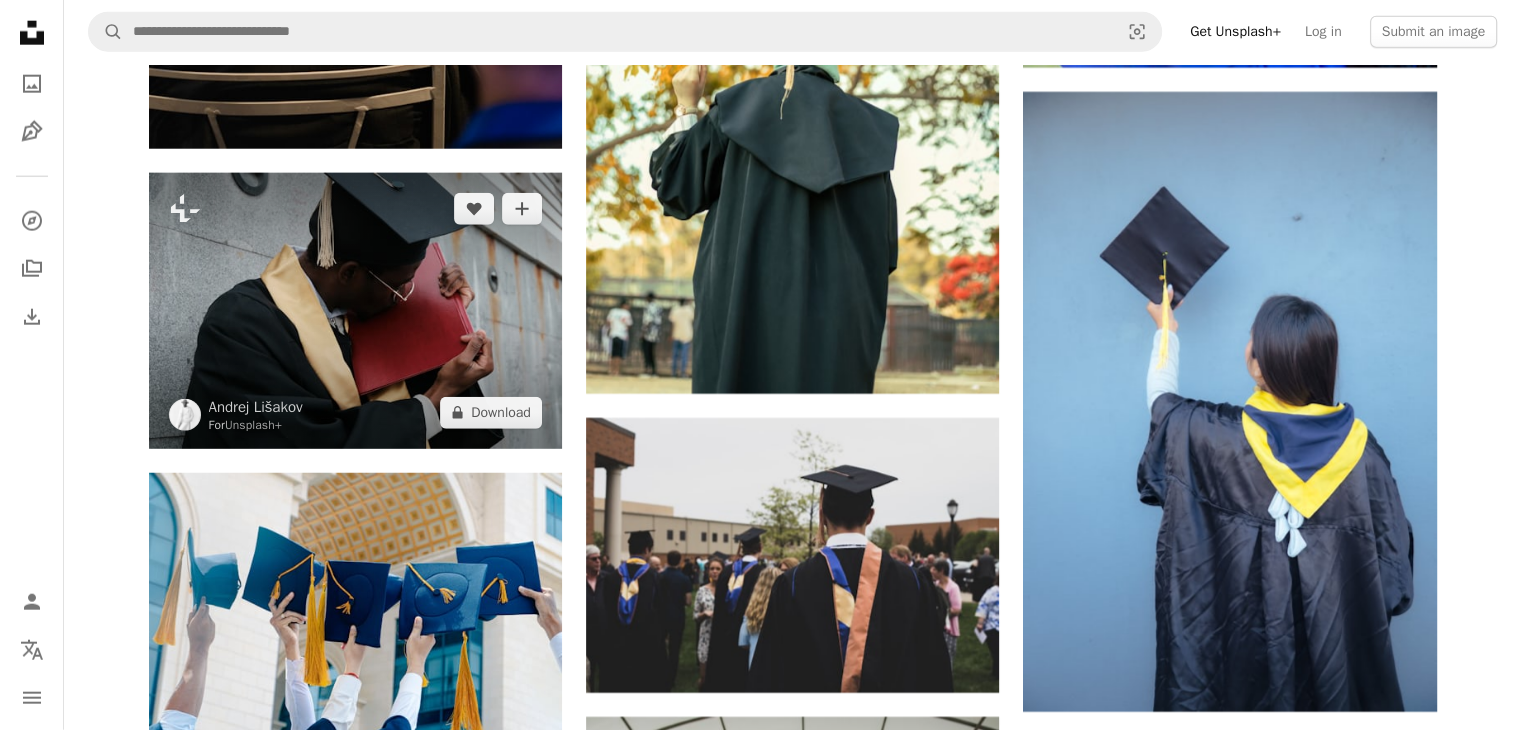 click at bounding box center (355, 310) 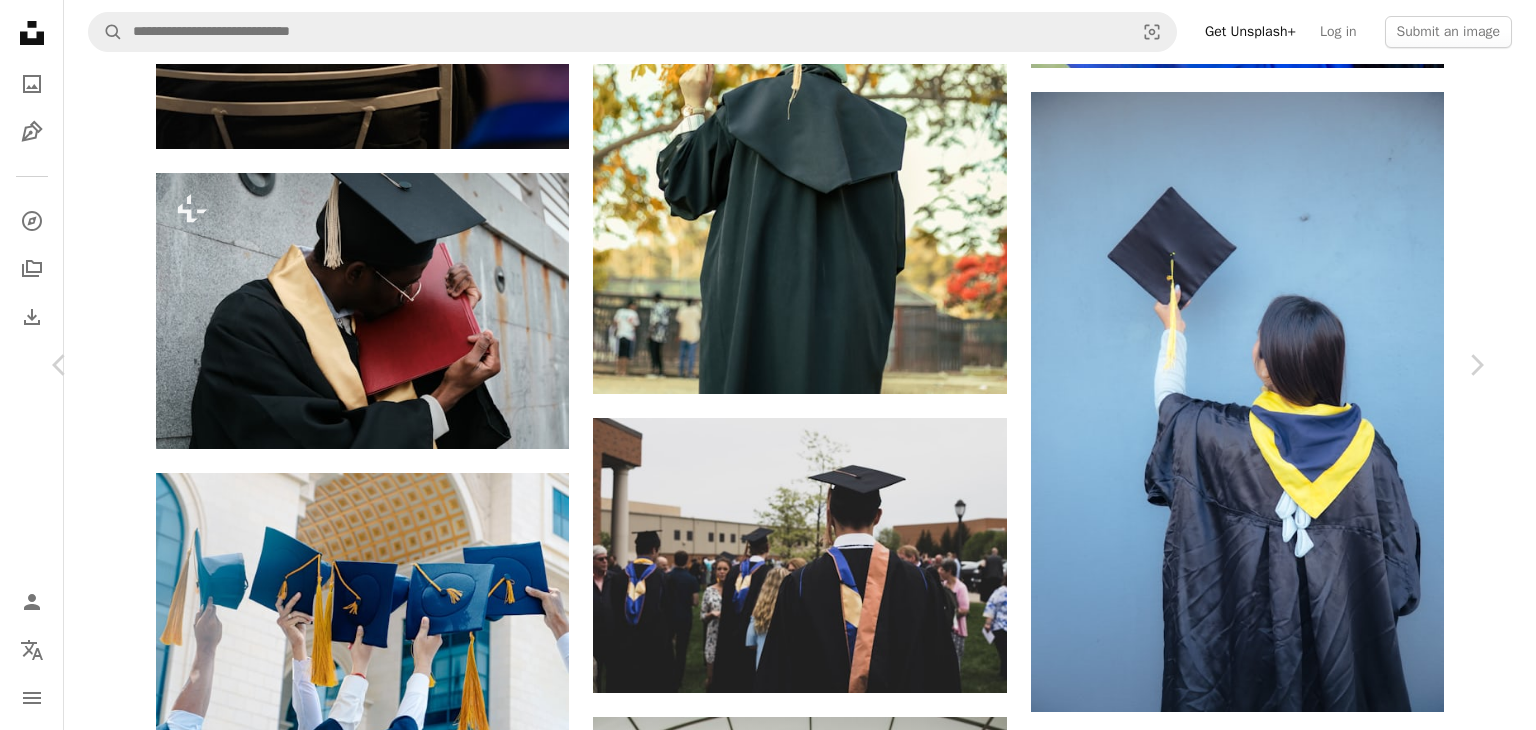 click on "An X shape" at bounding box center [20, 20] 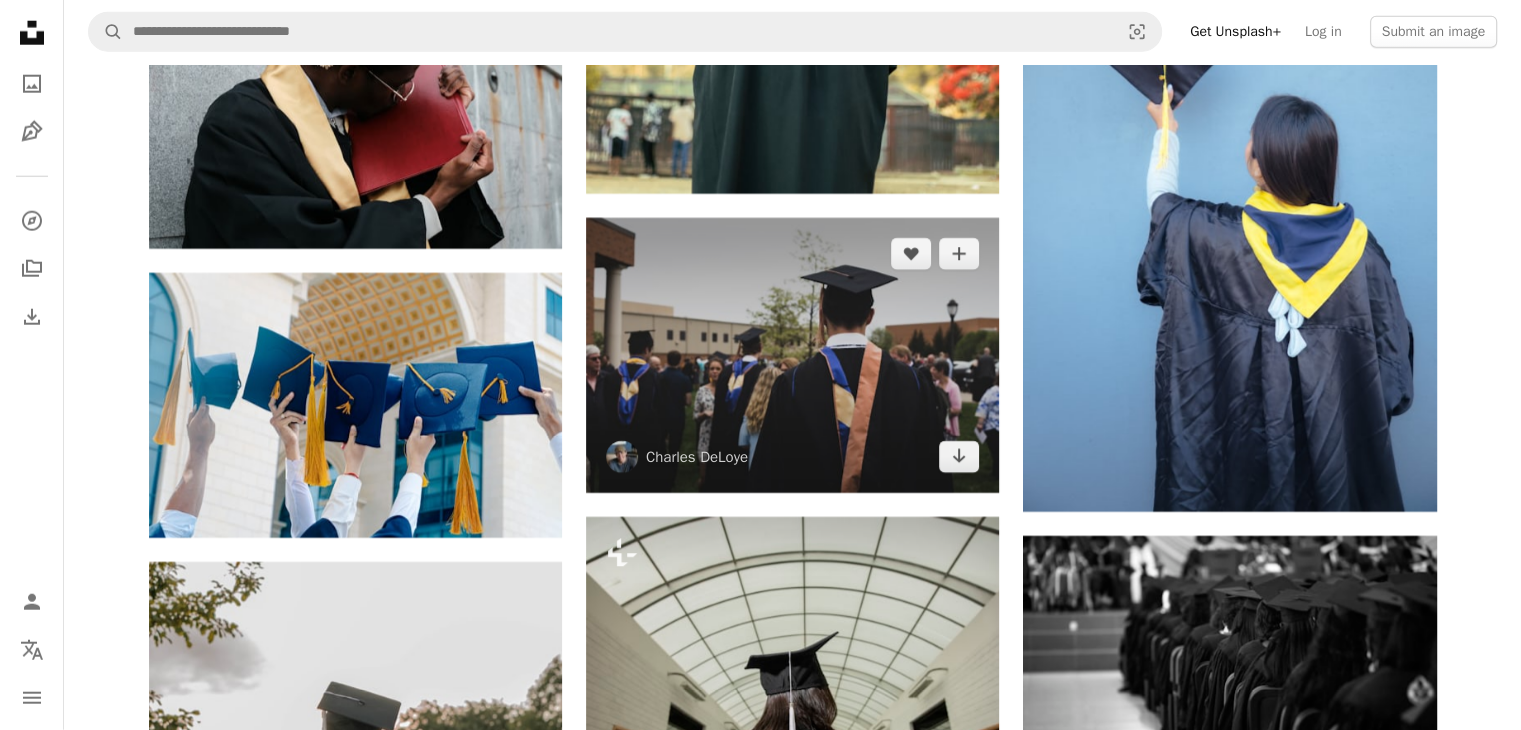 scroll, scrollTop: 5600, scrollLeft: 0, axis: vertical 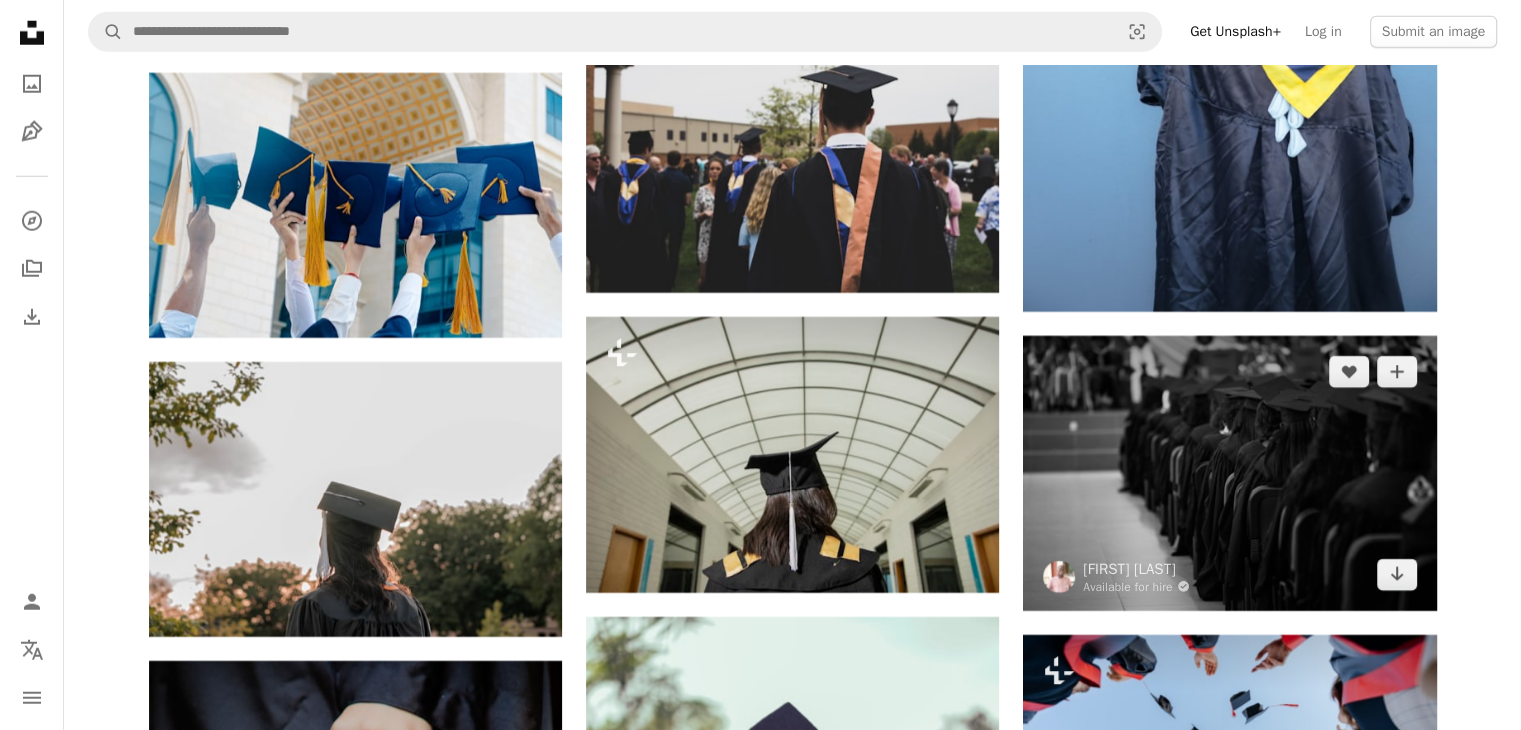 click at bounding box center (1229, 473) 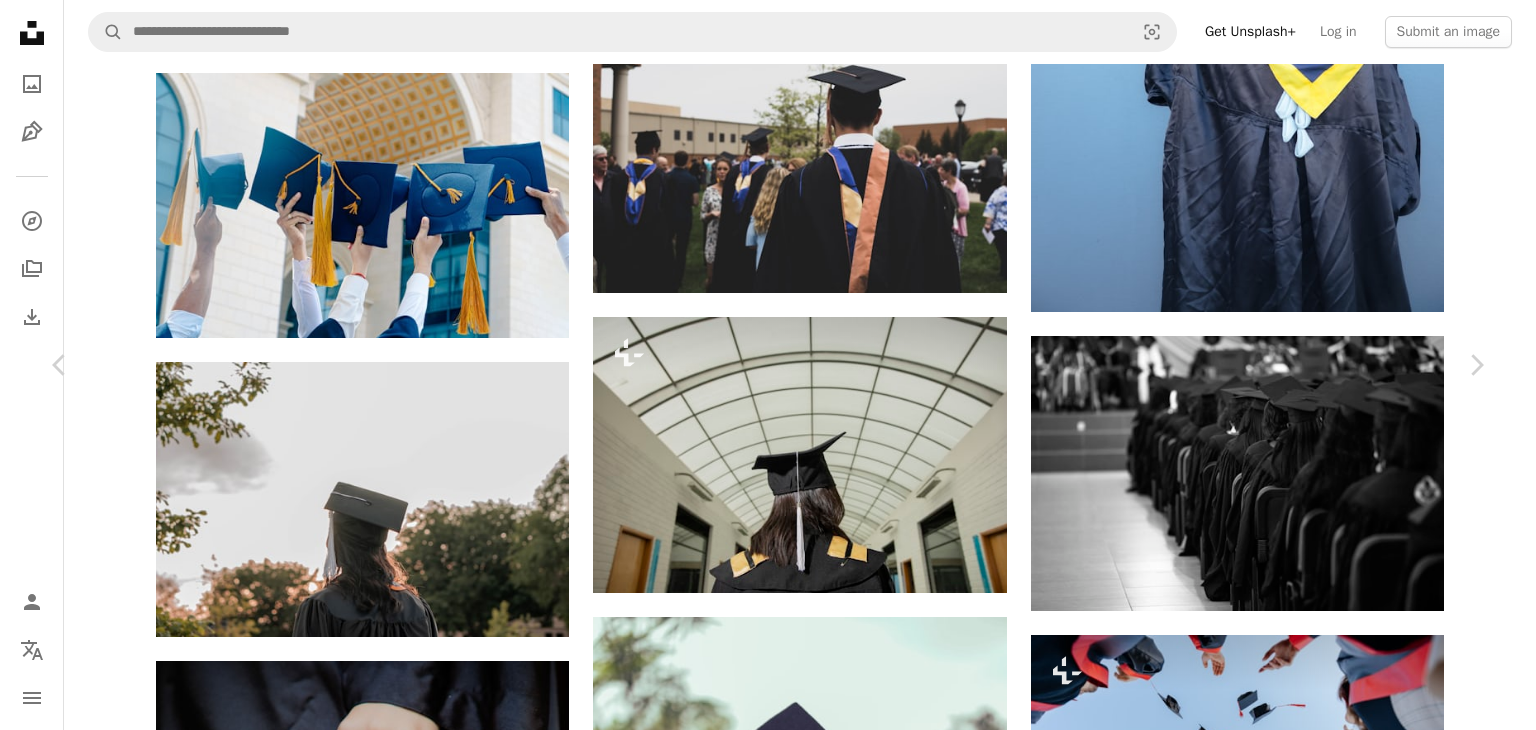 click on "An X shape" at bounding box center [20, 20] 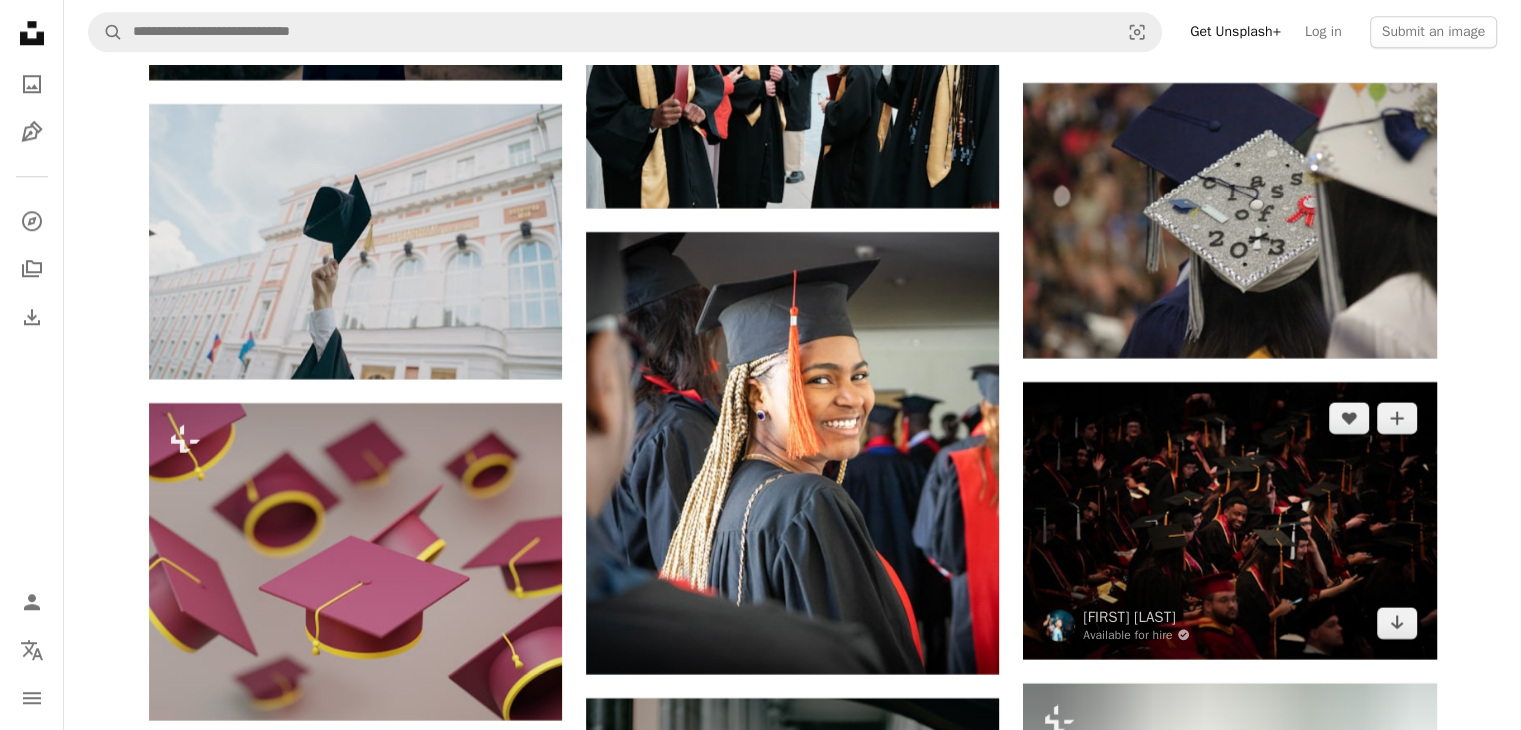 scroll, scrollTop: 17100, scrollLeft: 0, axis: vertical 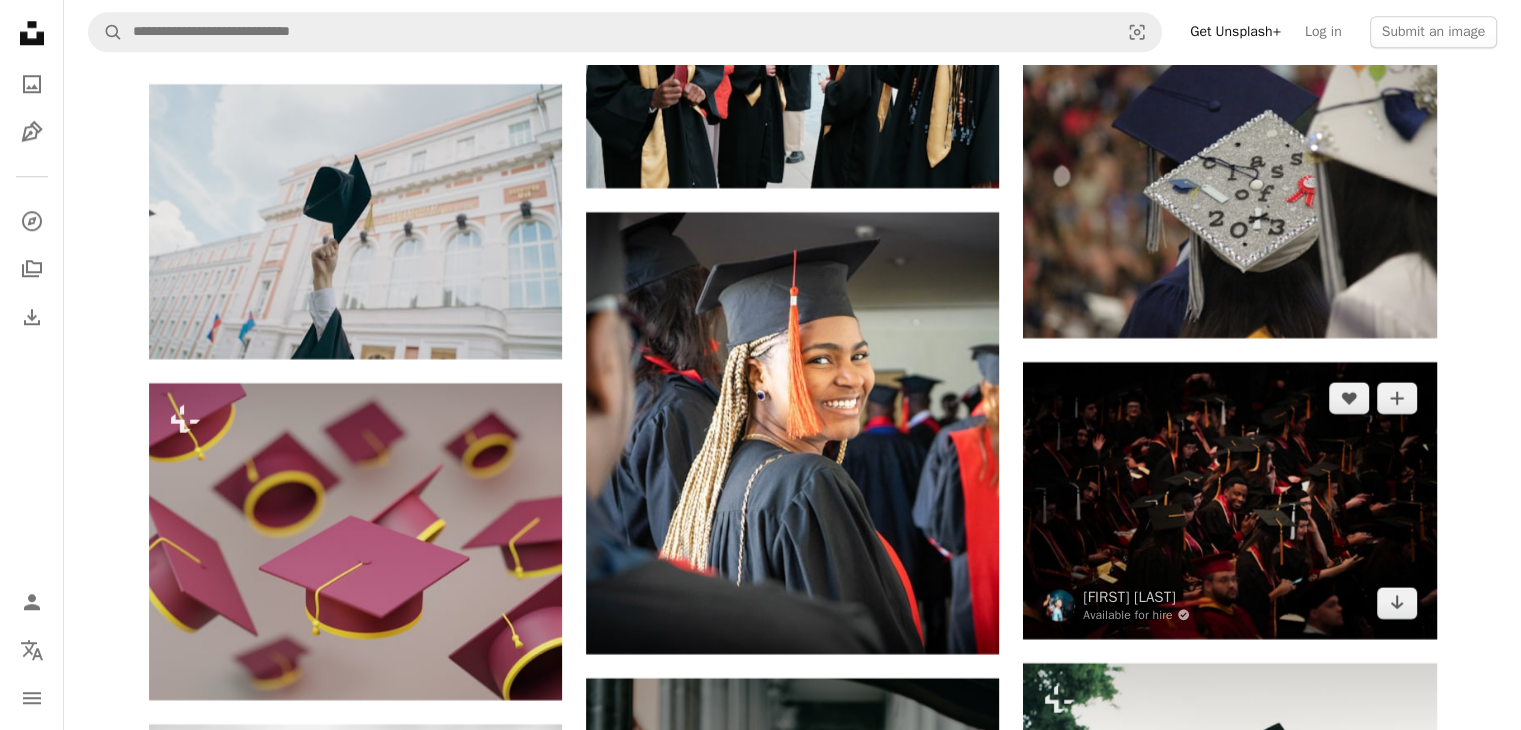 click at bounding box center (1229, 500) 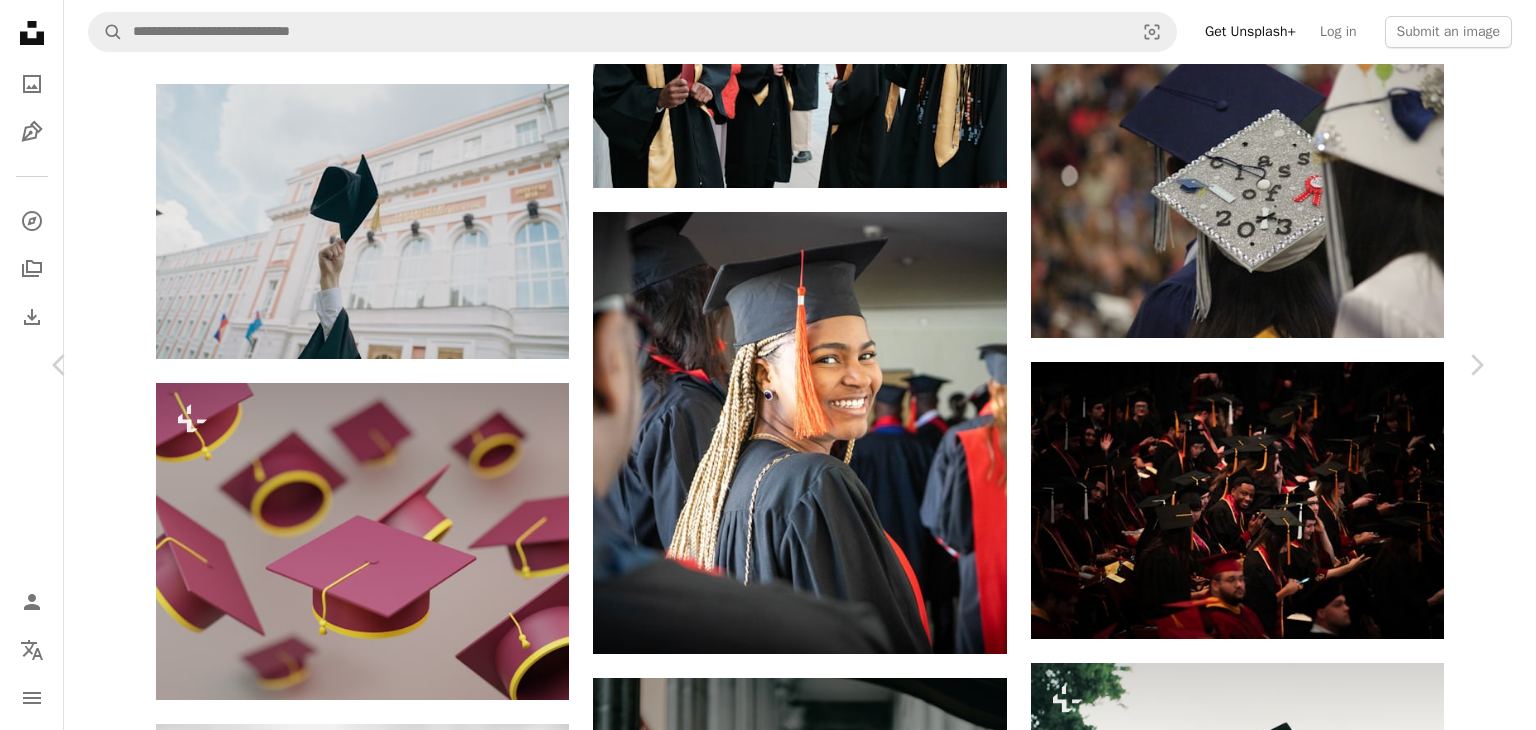 click on "An X shape" at bounding box center [20, 20] 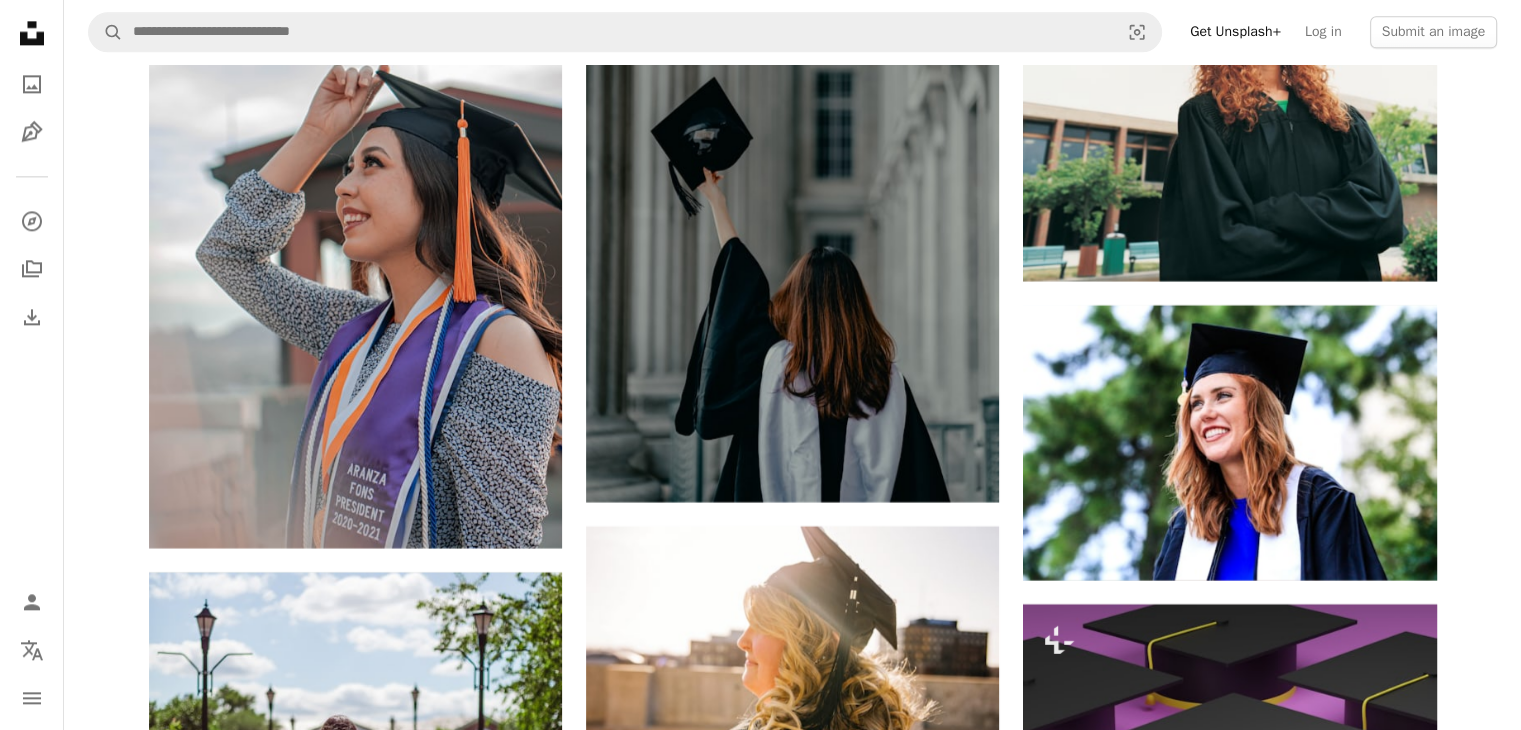 scroll, scrollTop: 18300, scrollLeft: 0, axis: vertical 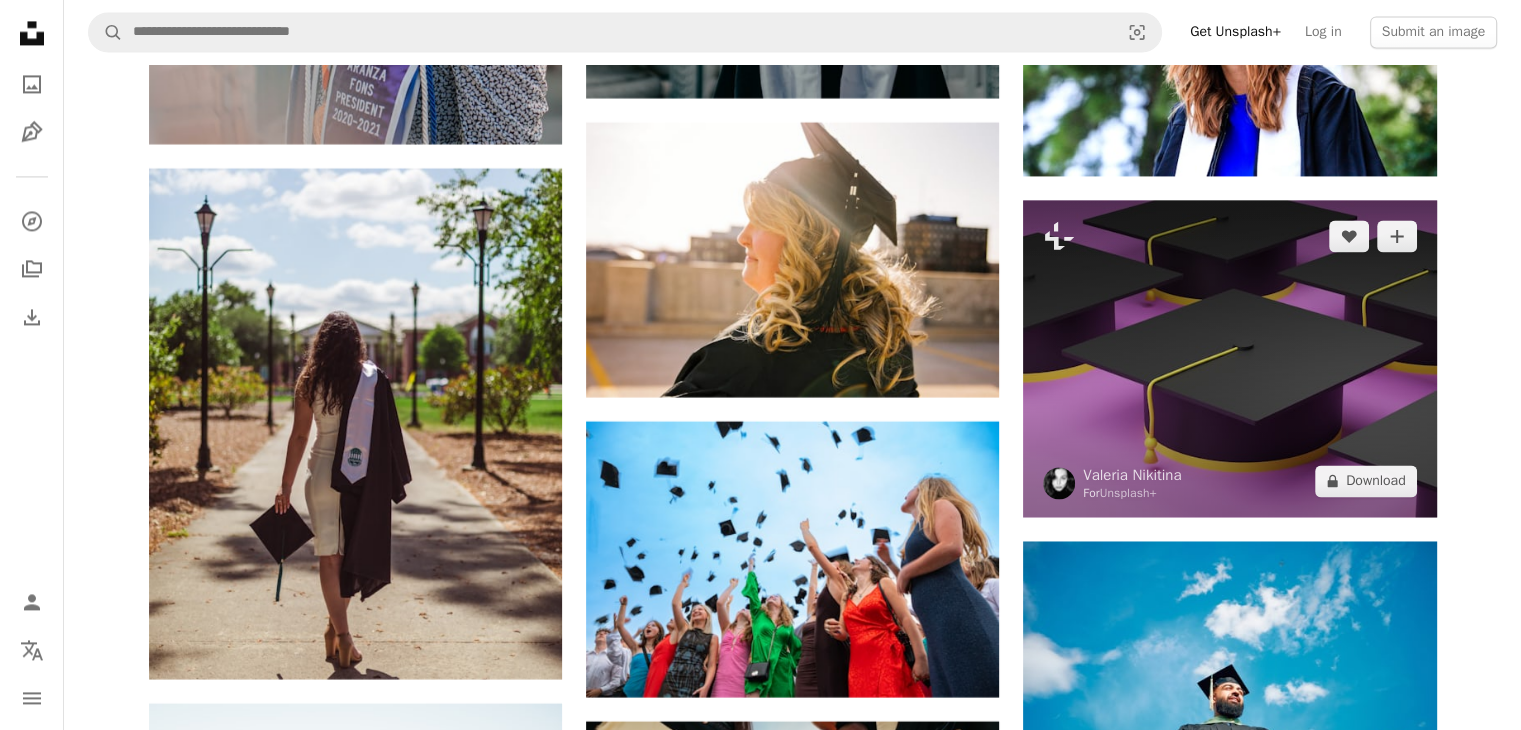click at bounding box center [1229, 358] 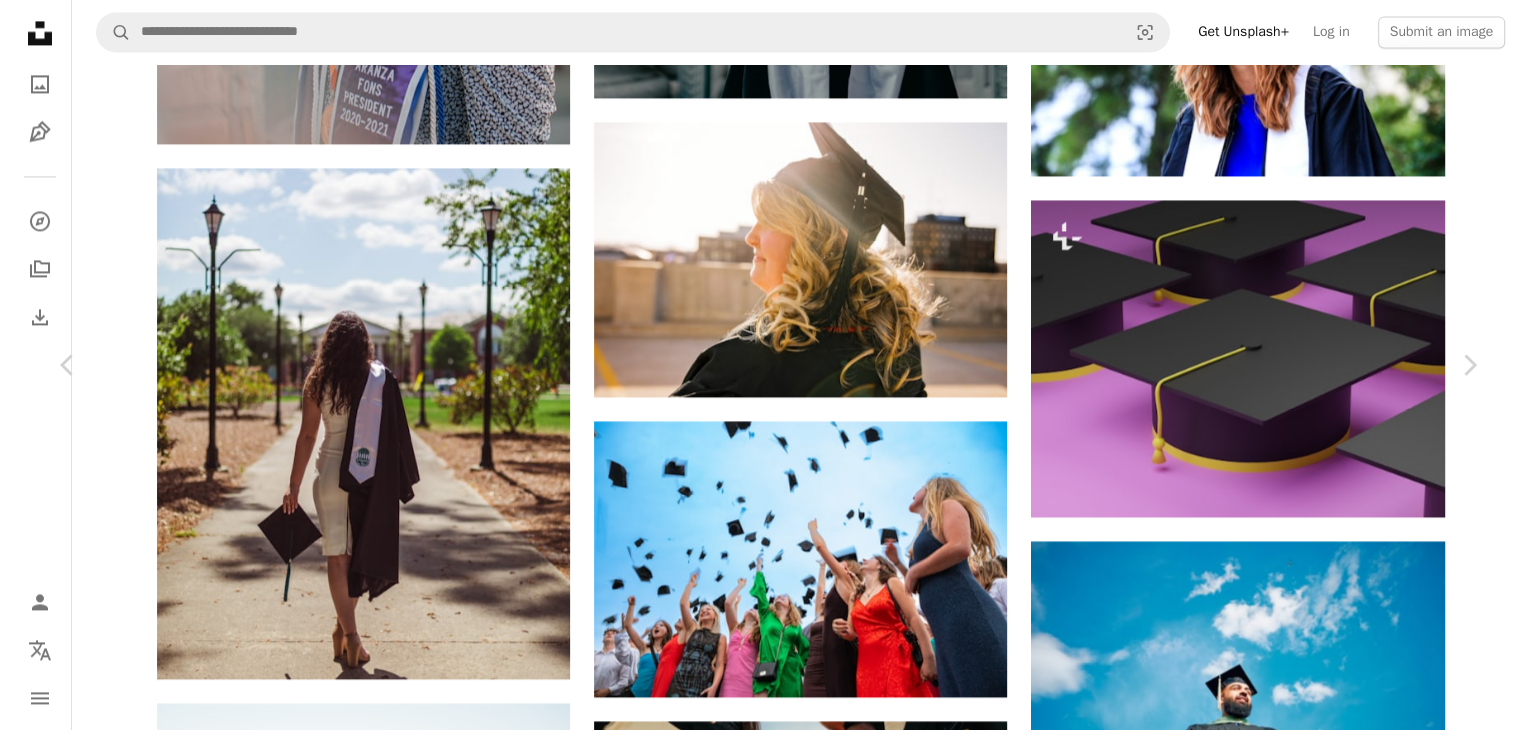 scroll, scrollTop: 18700, scrollLeft: 0, axis: vertical 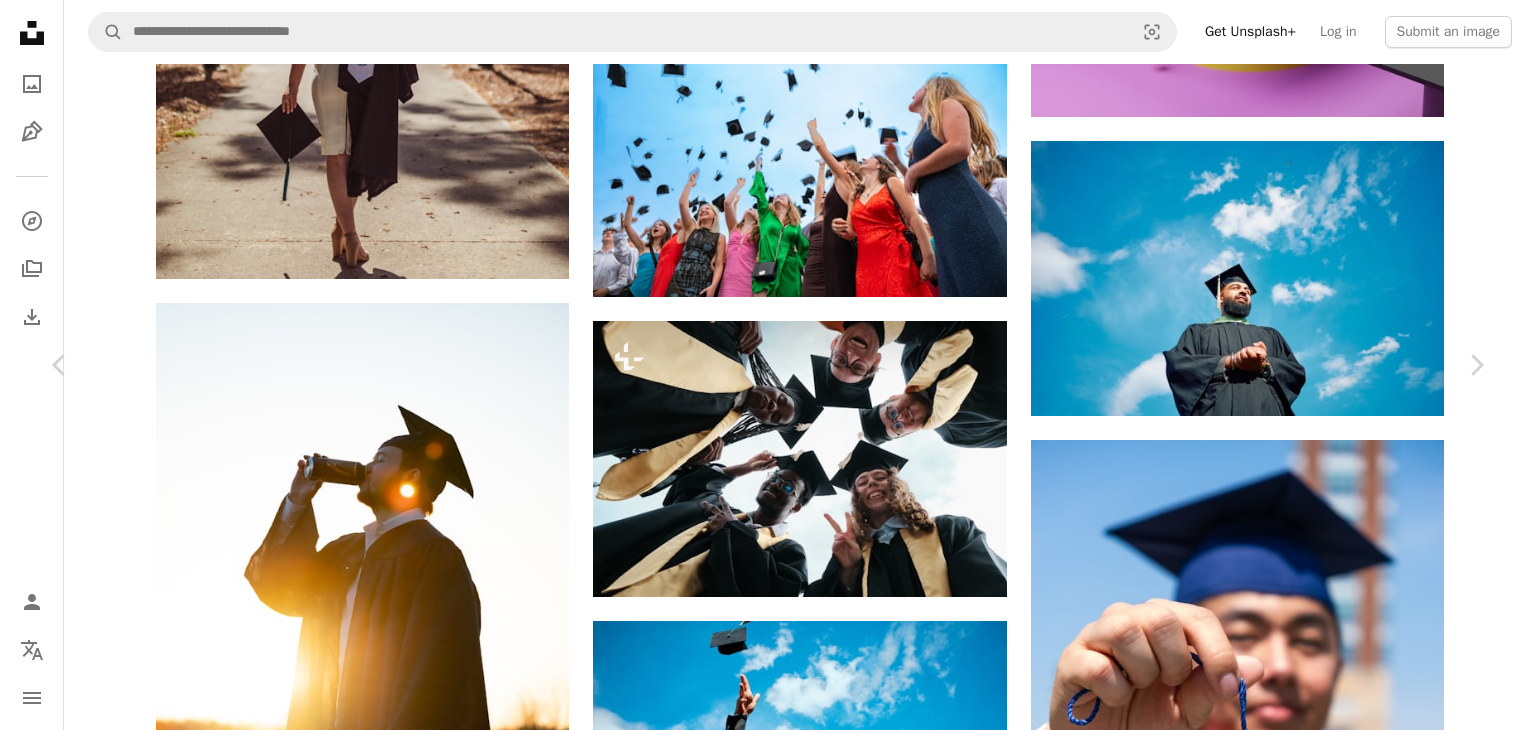 click on "An X shape" at bounding box center (20, 20) 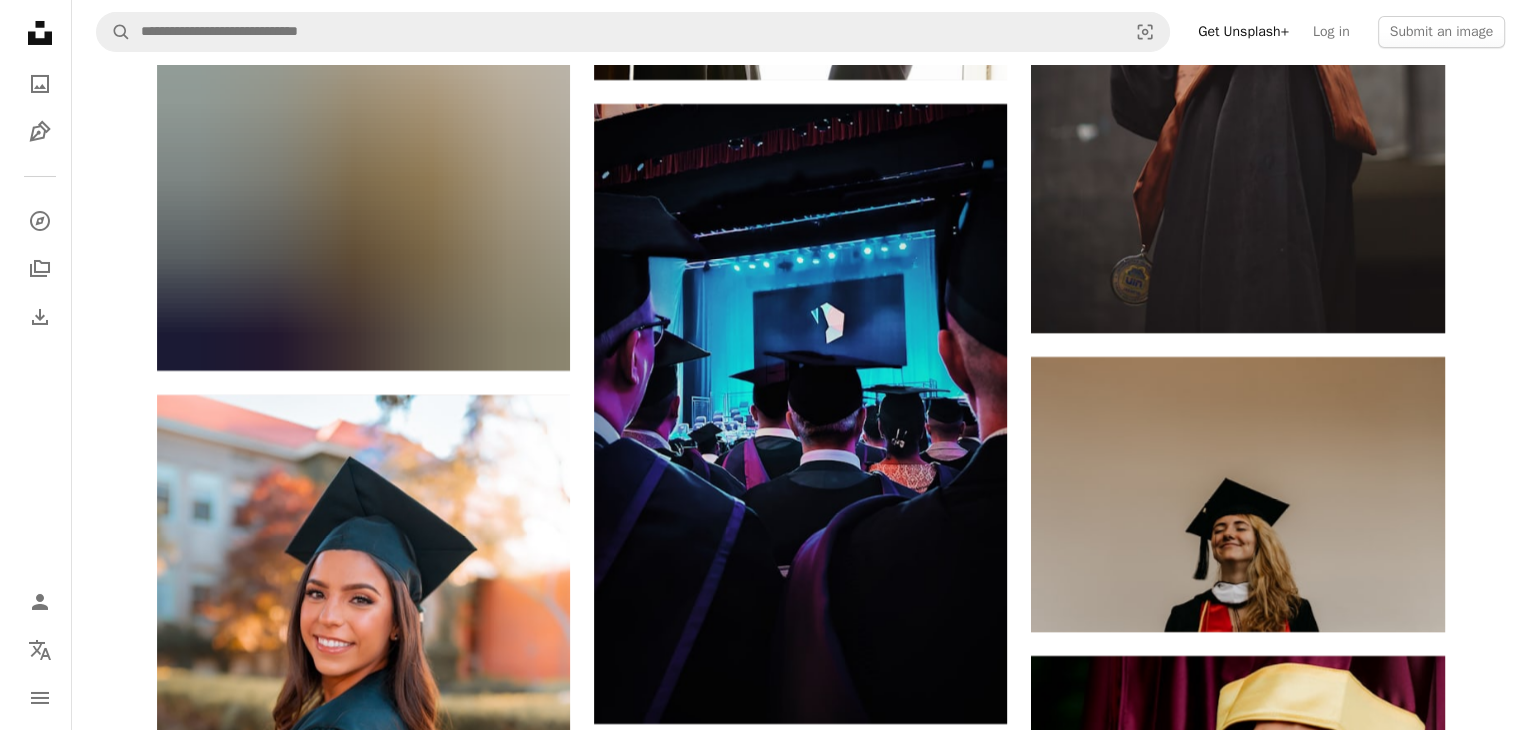 scroll, scrollTop: 30400, scrollLeft: 0, axis: vertical 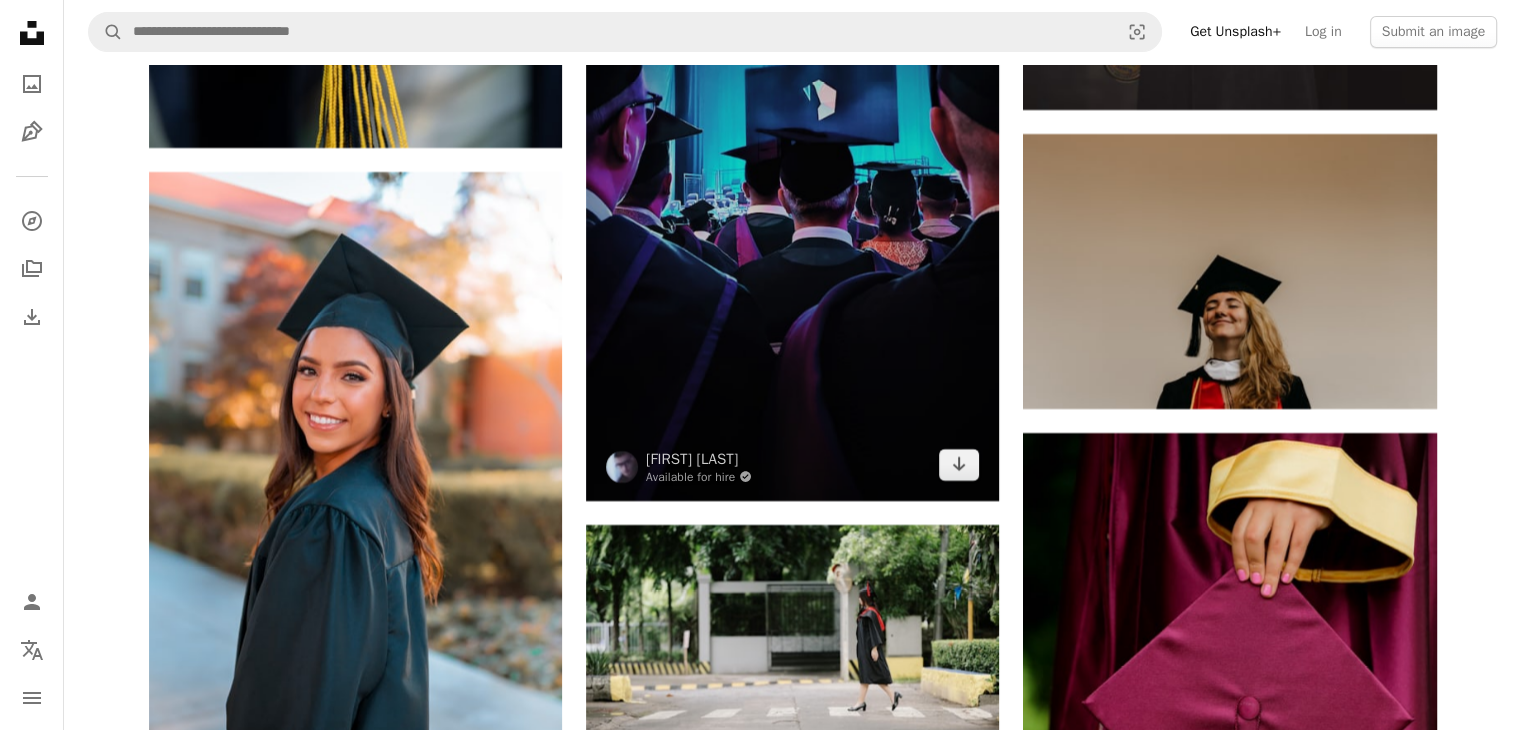 click at bounding box center (792, 191) 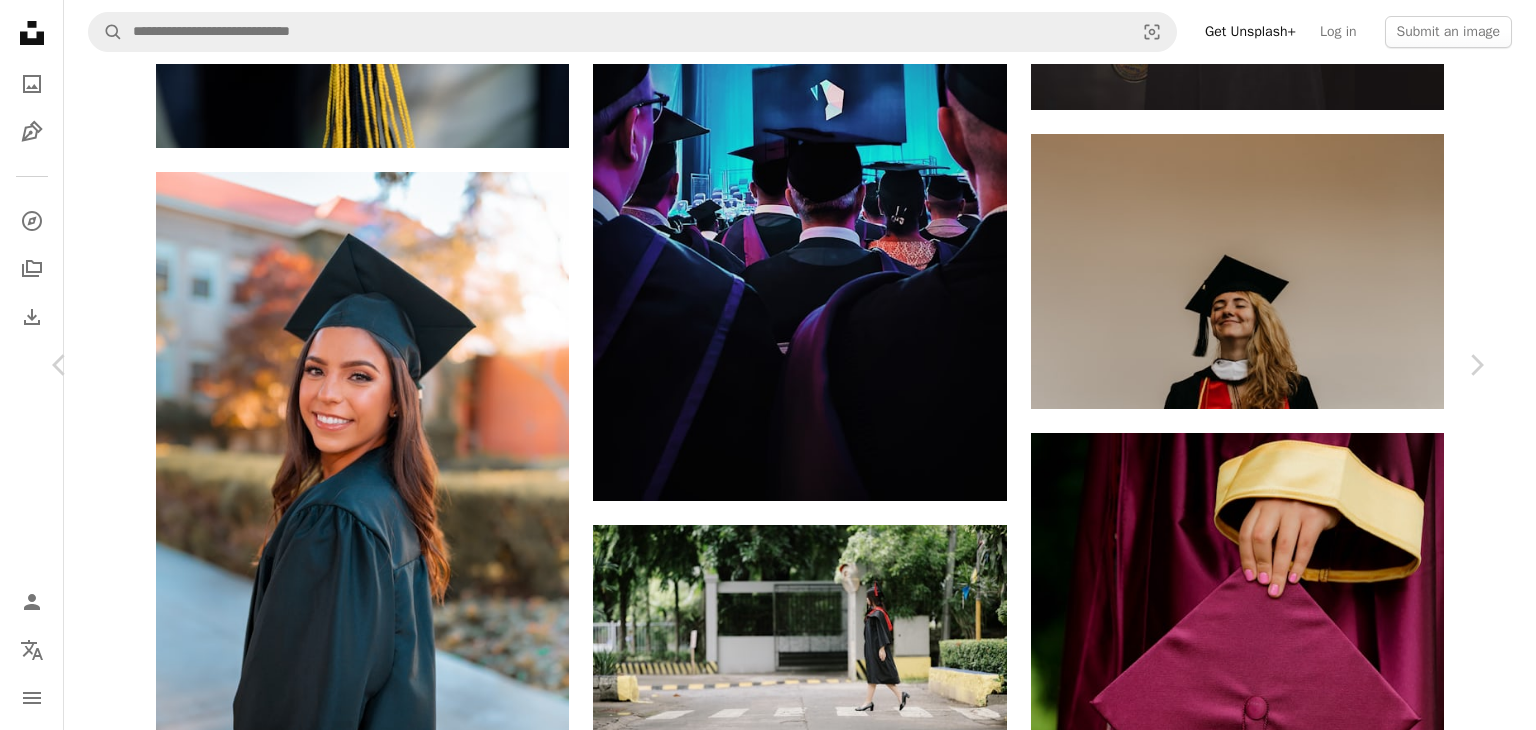 click on "Download free" at bounding box center (1287, 3105) 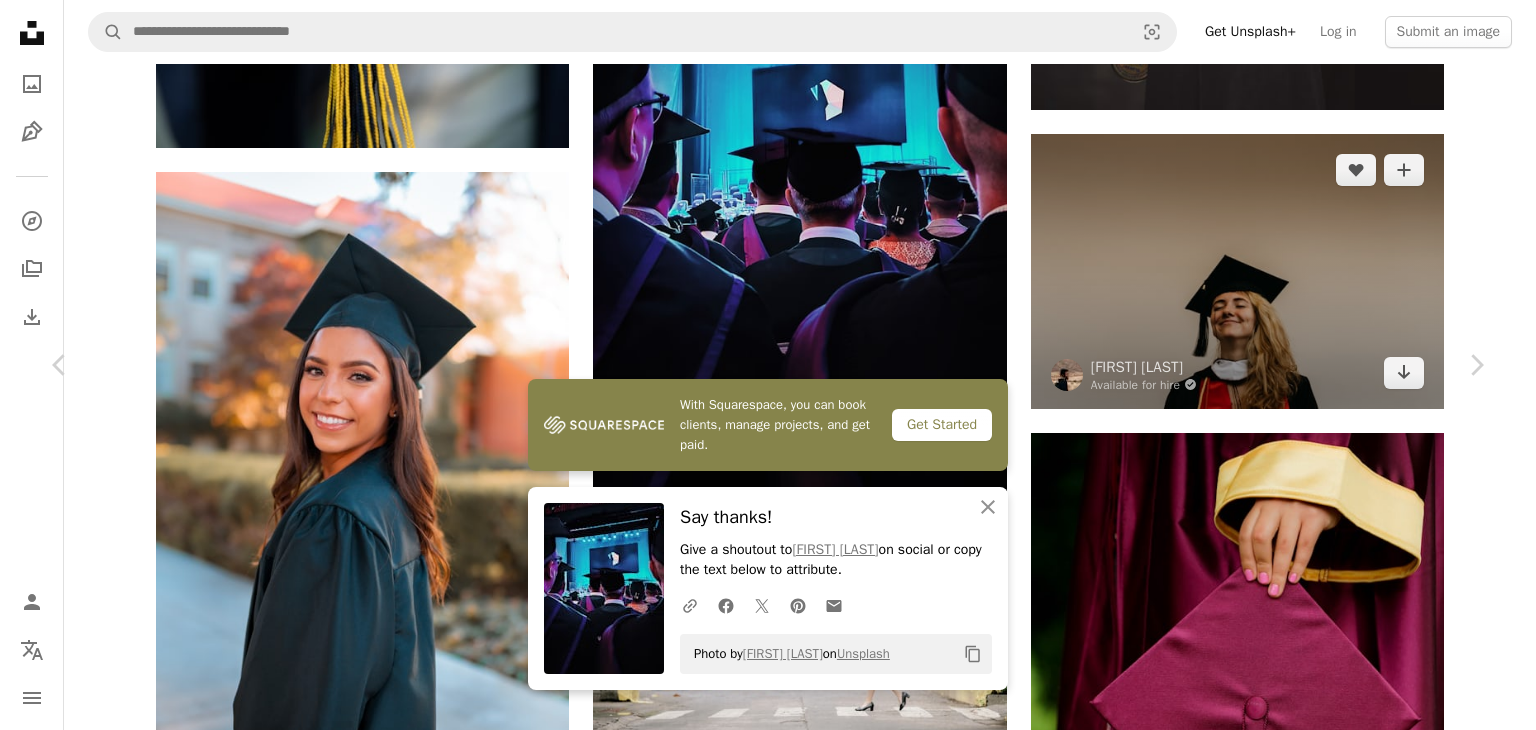 drag, startPoint x: 15, startPoint y: 16, endPoint x: 1024, endPoint y: 381, distance: 1072.9893 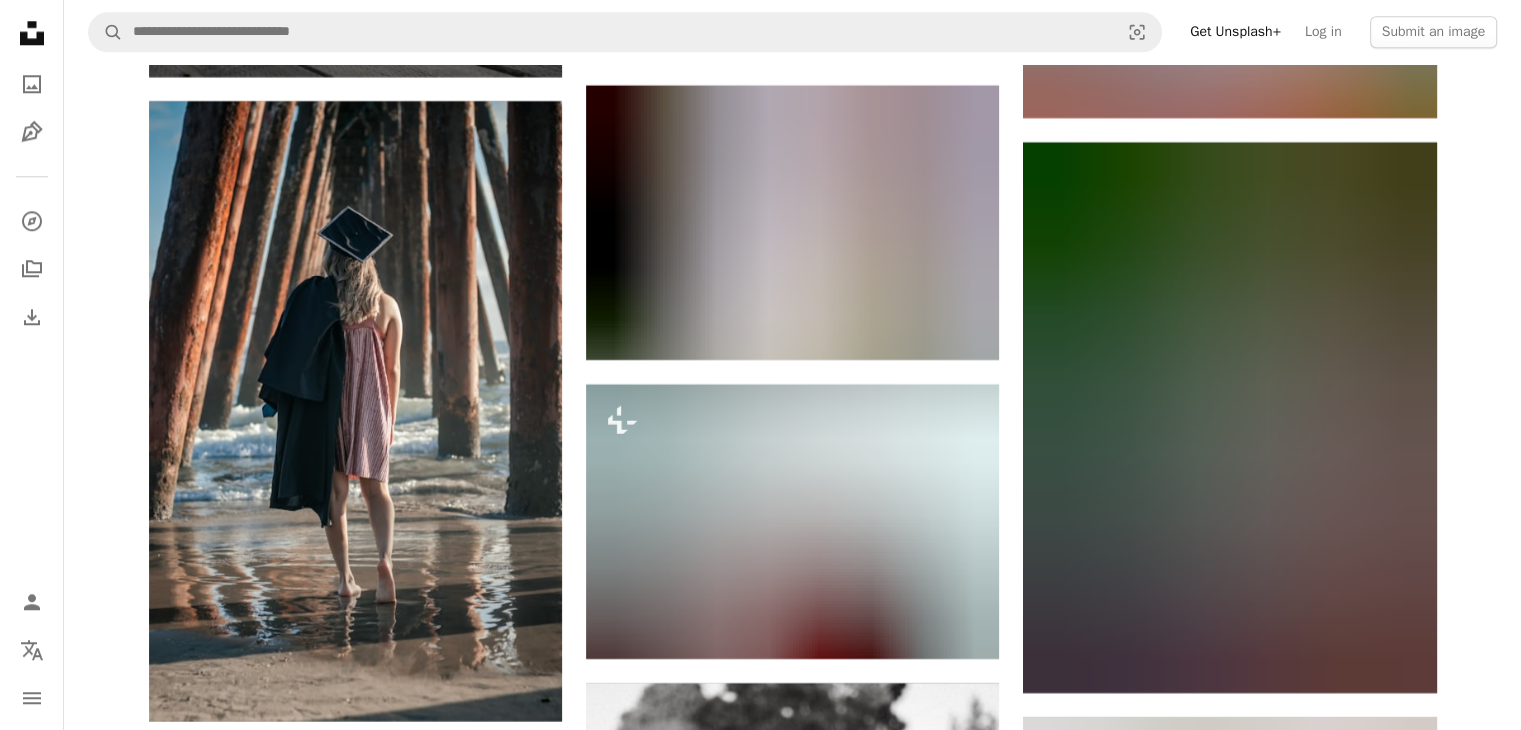 scroll, scrollTop: 40155, scrollLeft: 0, axis: vertical 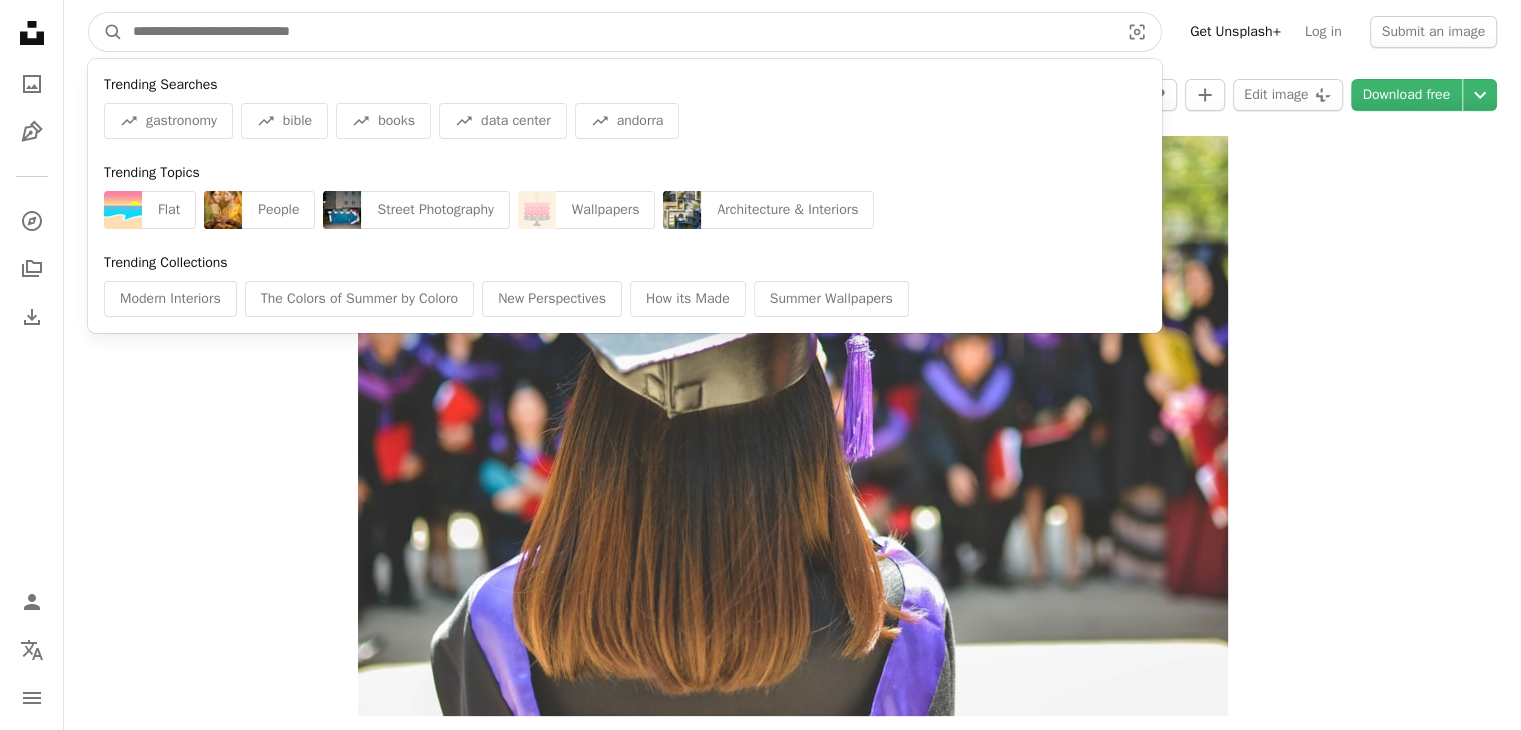 click at bounding box center (618, 32) 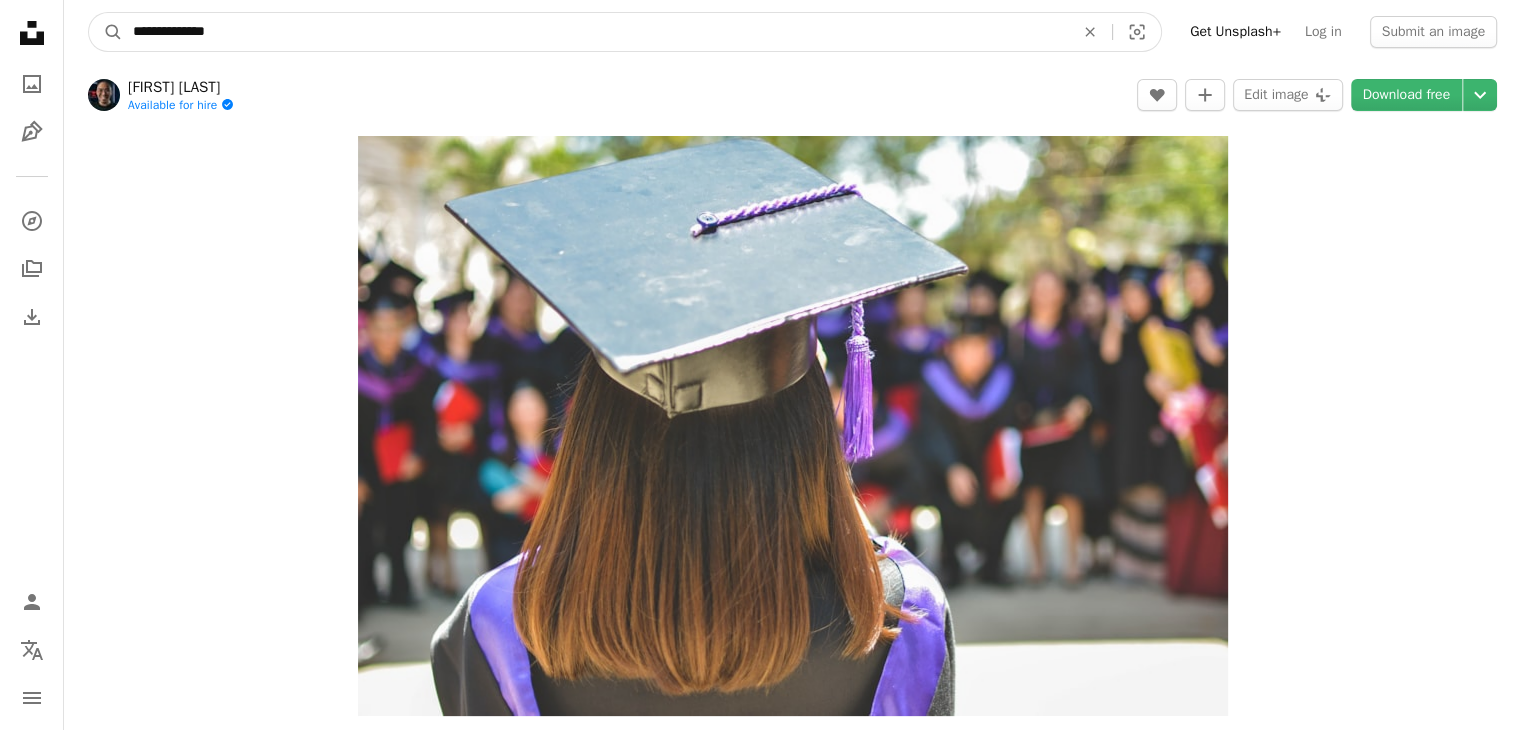 type on "**********" 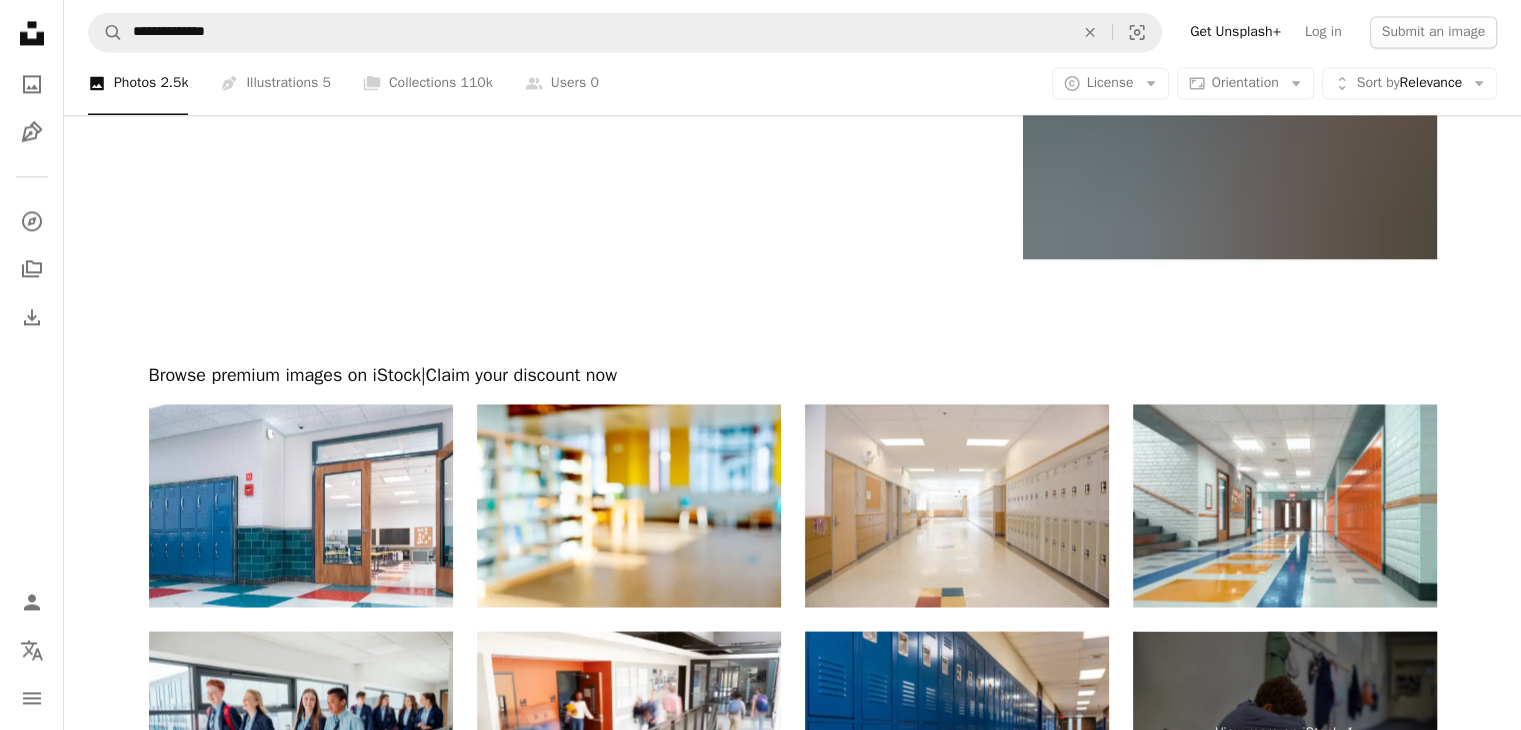 scroll, scrollTop: 3300, scrollLeft: 0, axis: vertical 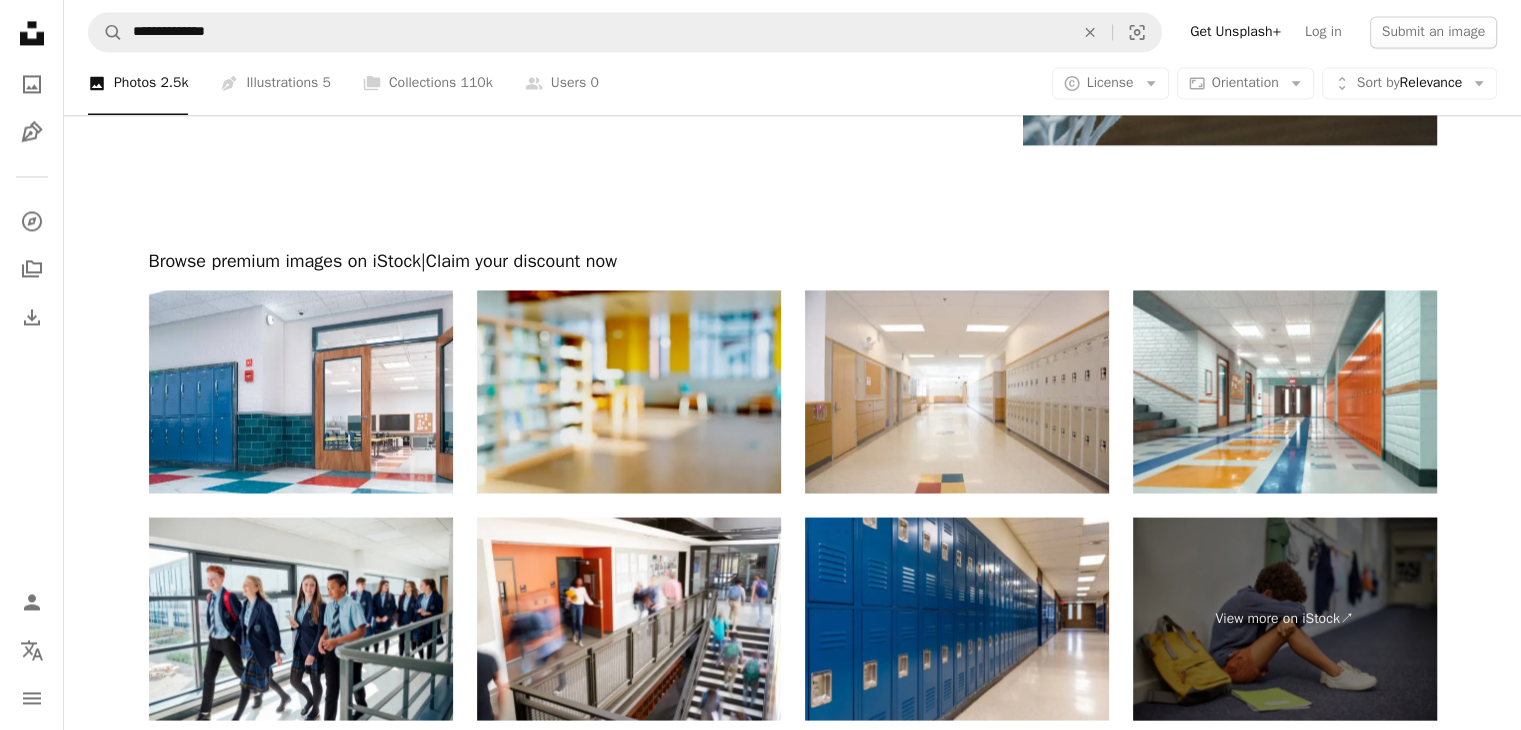 click at bounding box center (629, 391) 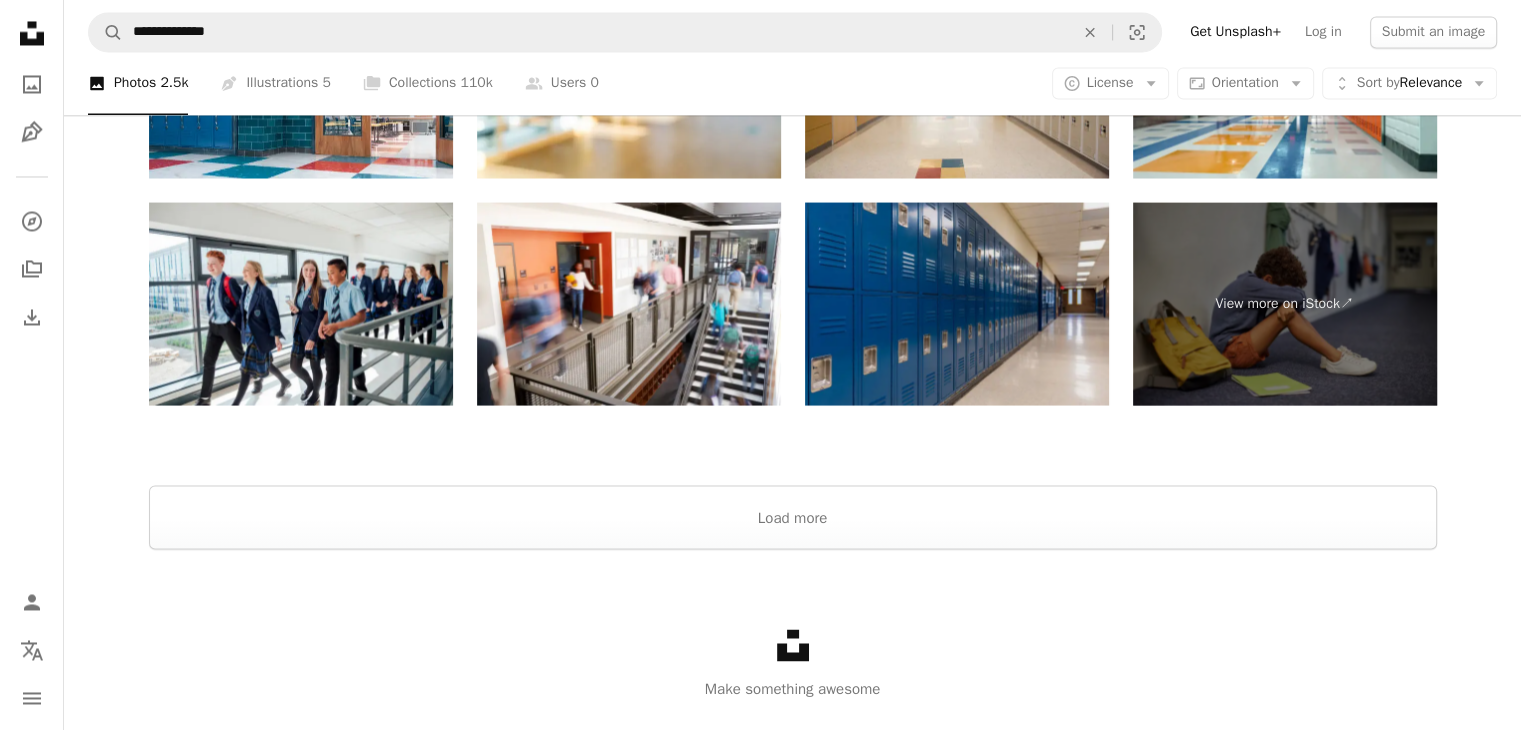 scroll, scrollTop: 3664, scrollLeft: 0, axis: vertical 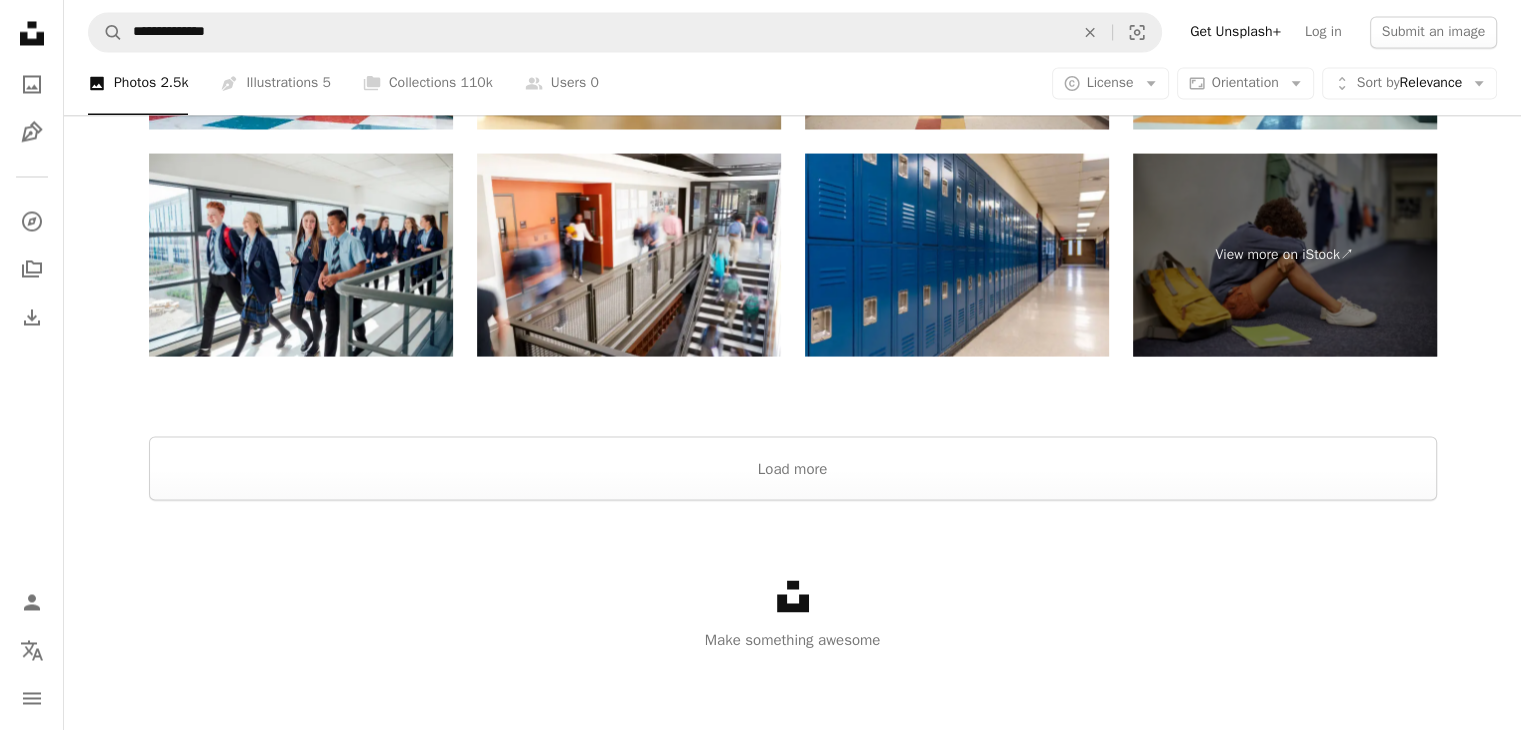 click 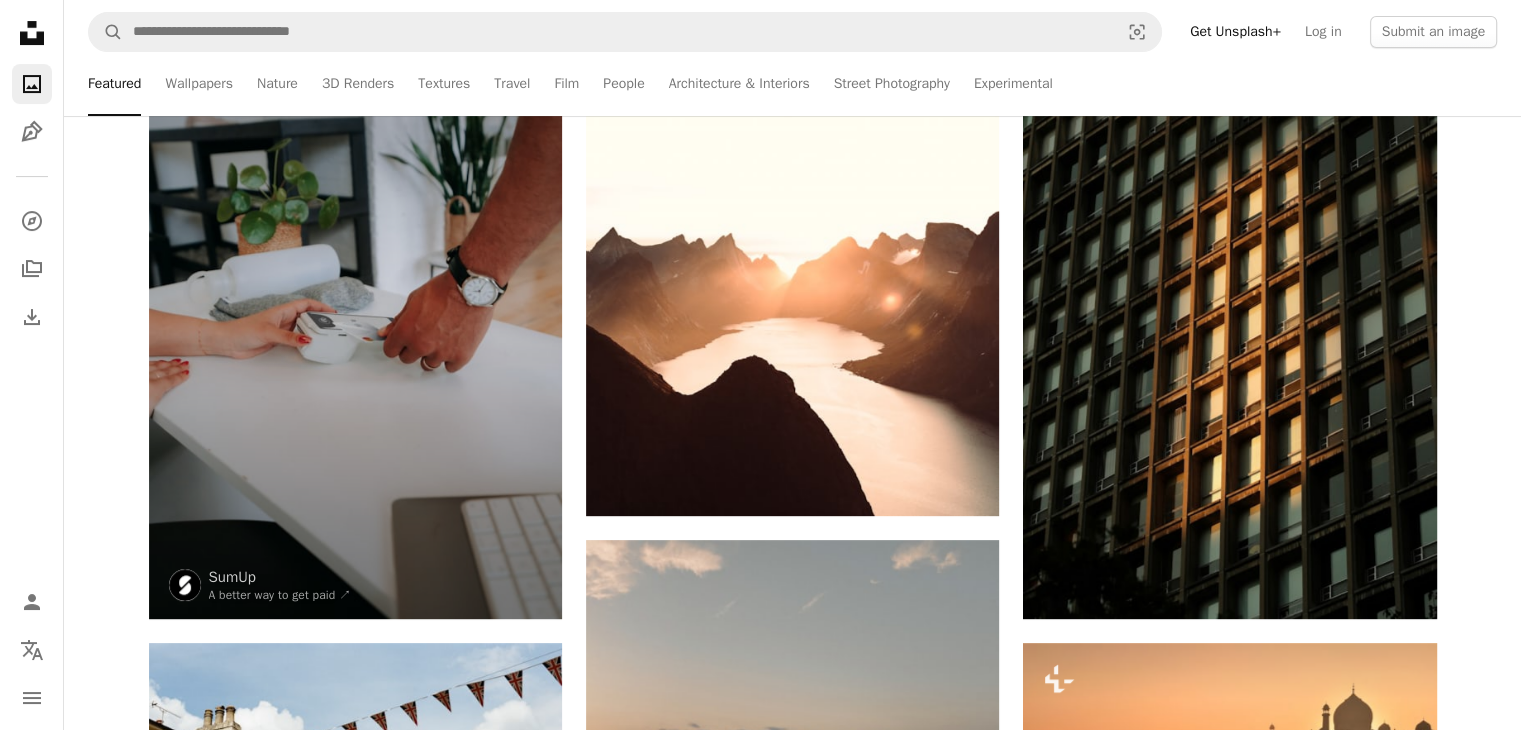 scroll, scrollTop: 500, scrollLeft: 0, axis: vertical 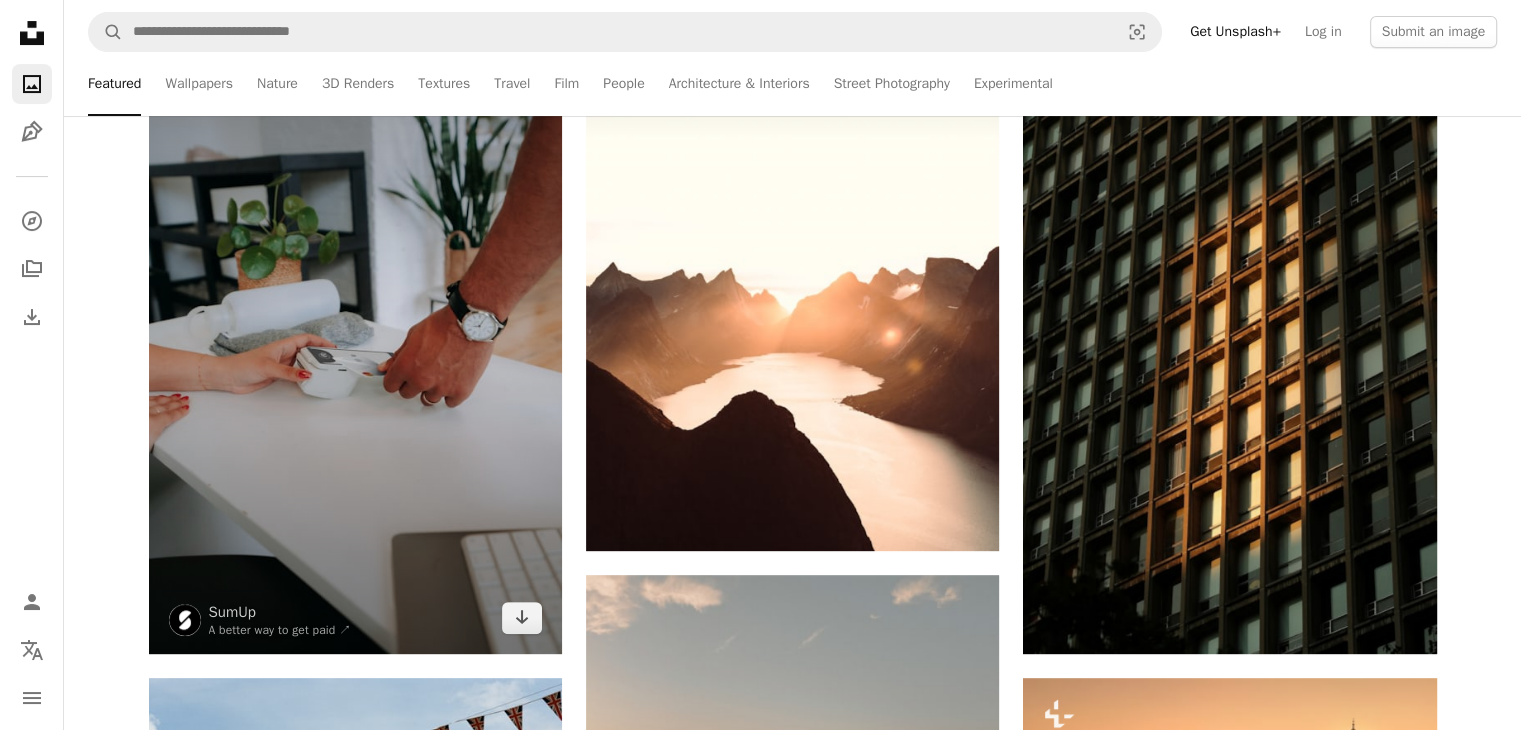 click at bounding box center (355, 344) 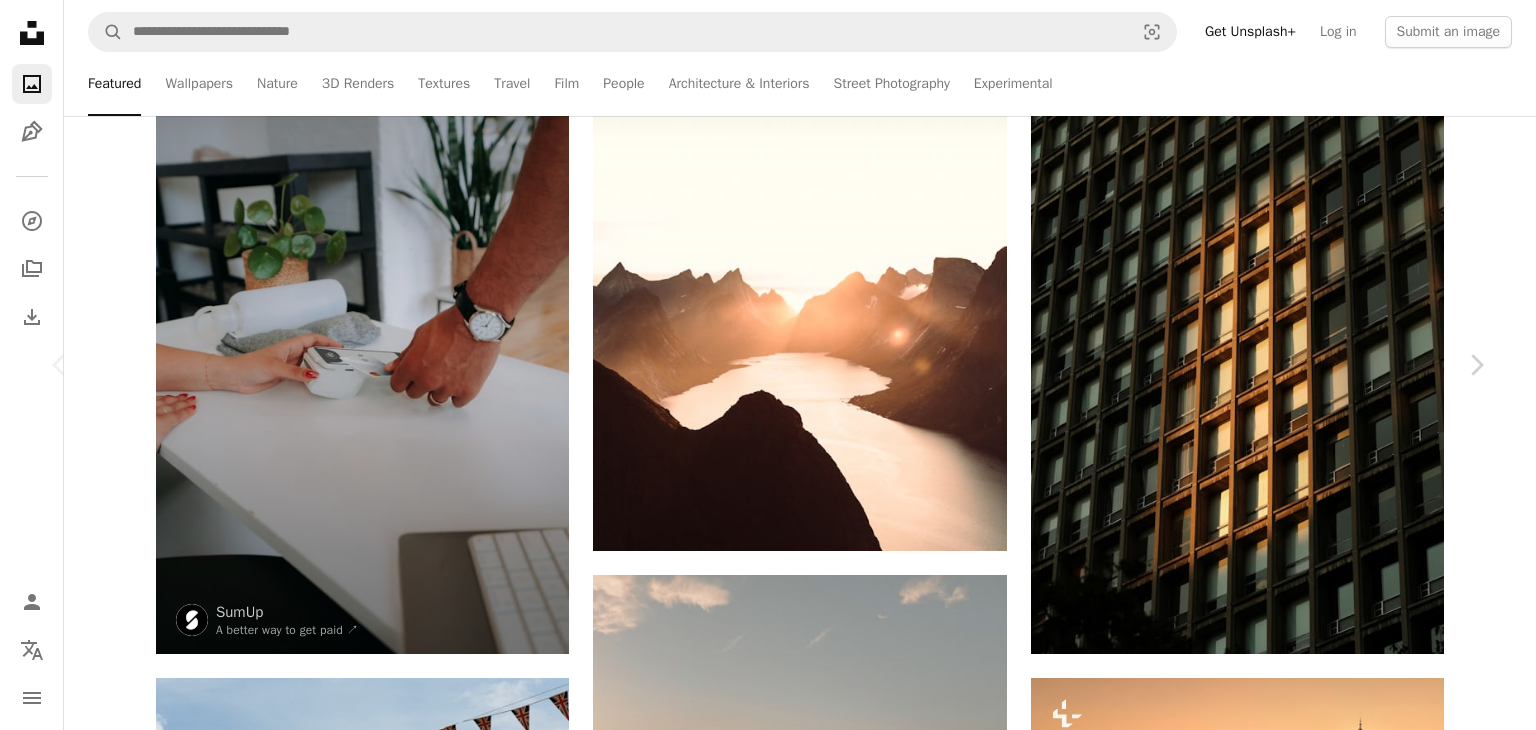 click on "An X shape" at bounding box center (20, 20) 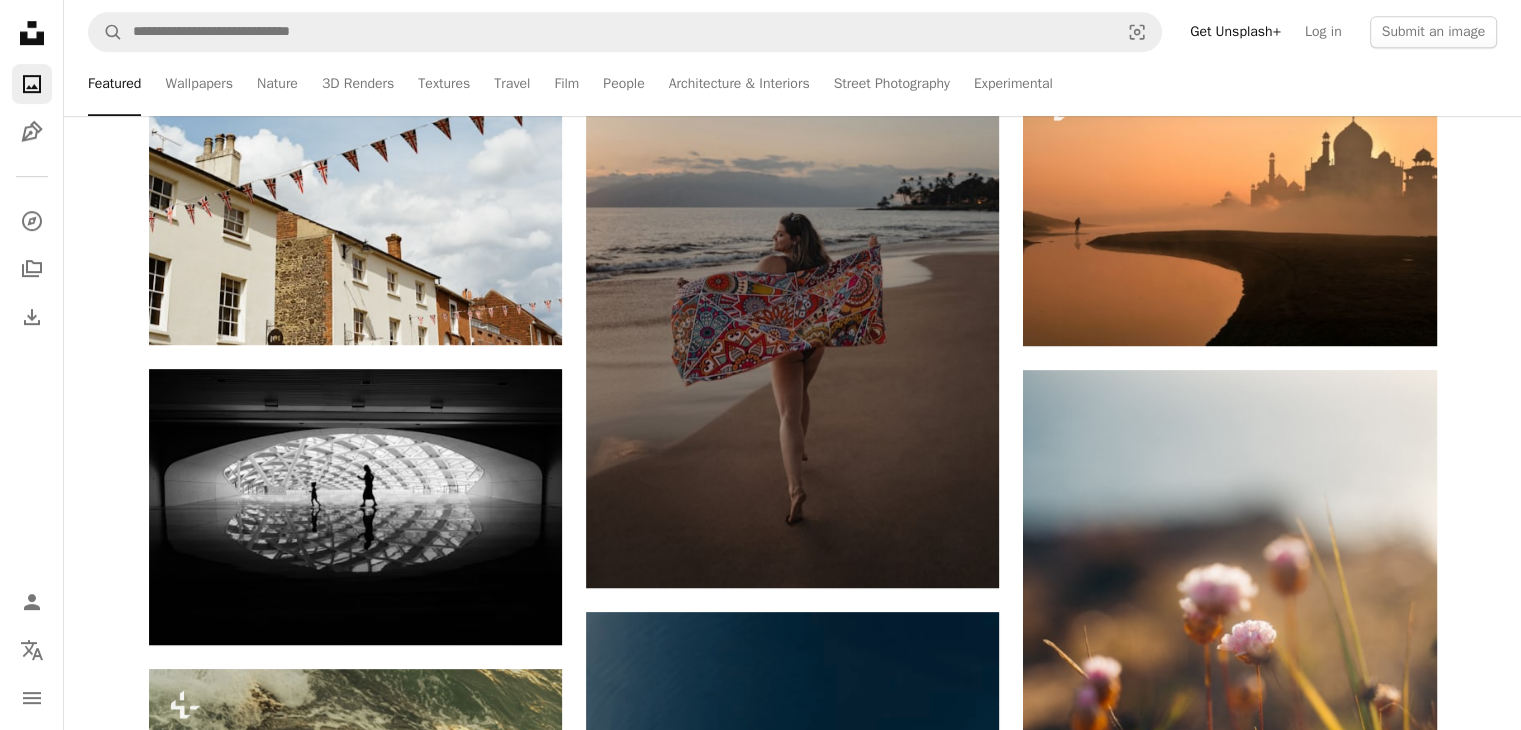 scroll, scrollTop: 1100, scrollLeft: 0, axis: vertical 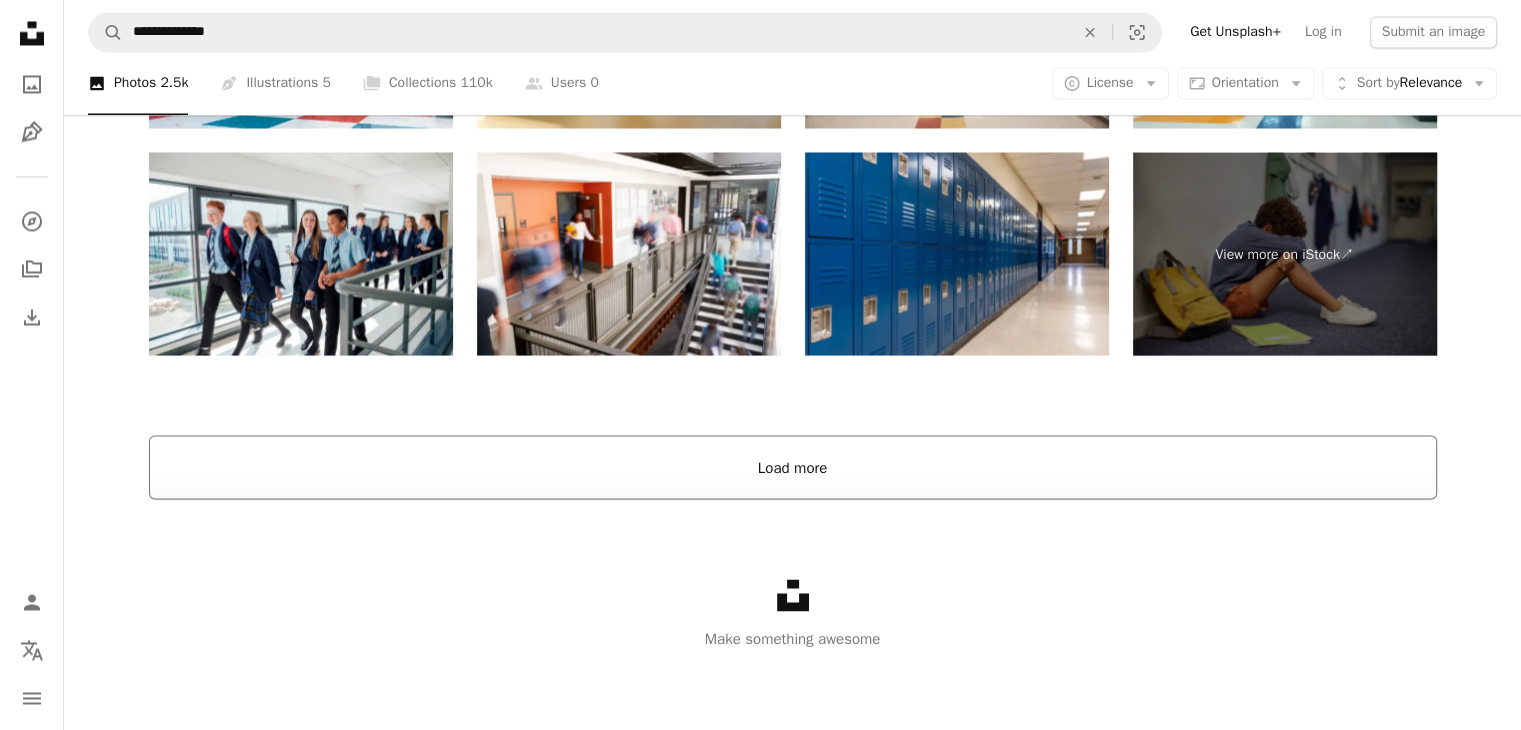 click on "Load more" at bounding box center [793, 467] 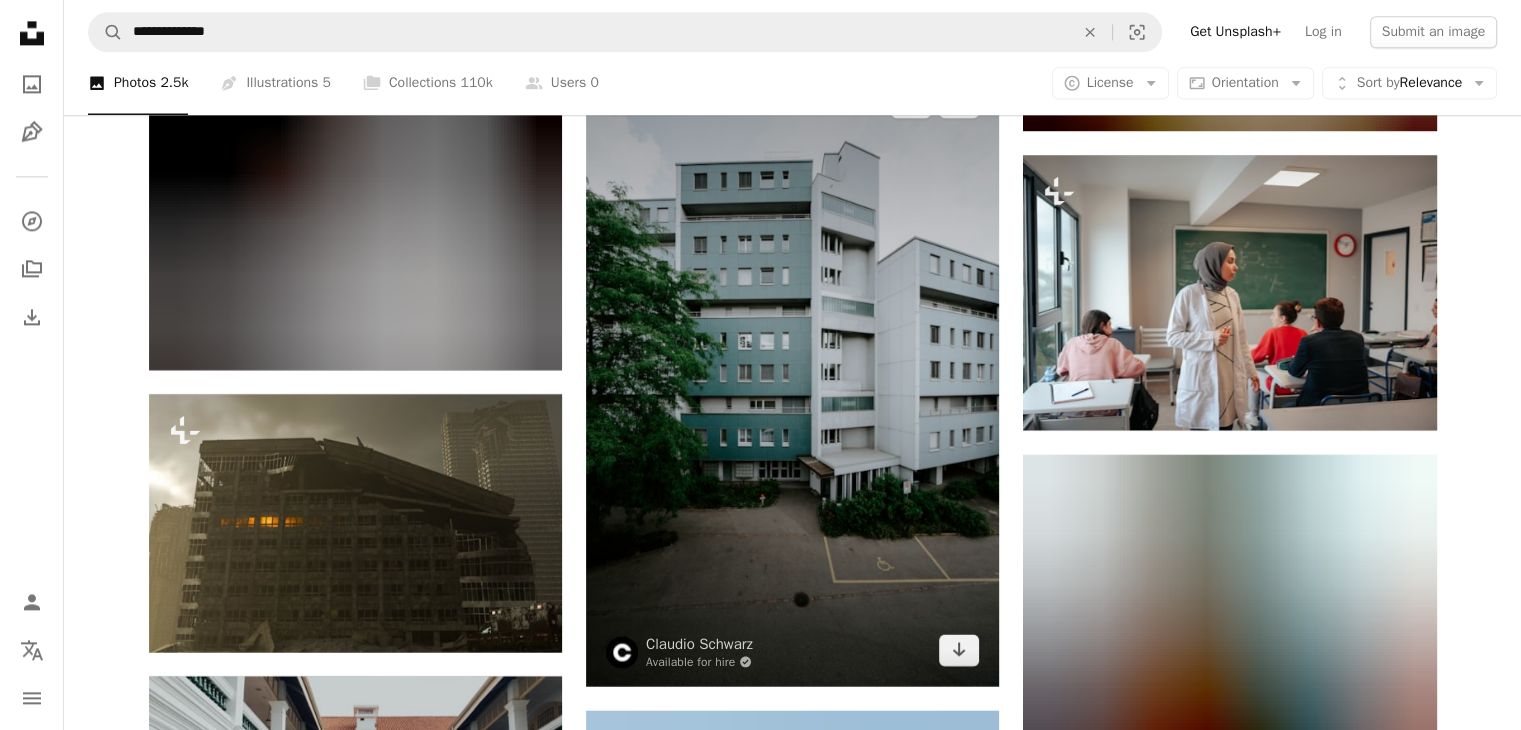 scroll, scrollTop: 10410, scrollLeft: 0, axis: vertical 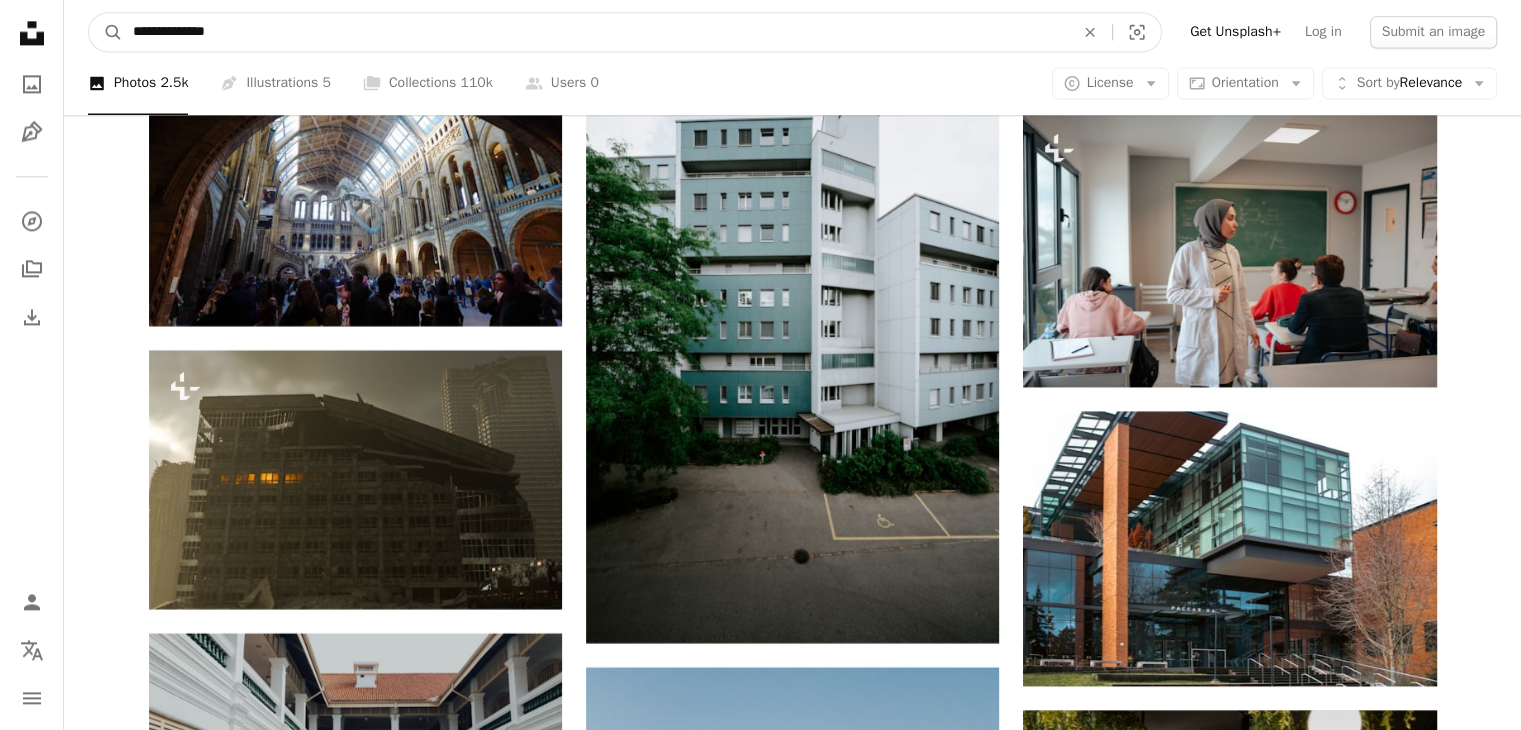 drag, startPoint x: 253, startPoint y: 30, endPoint x: 60, endPoint y: 46, distance: 193.66208 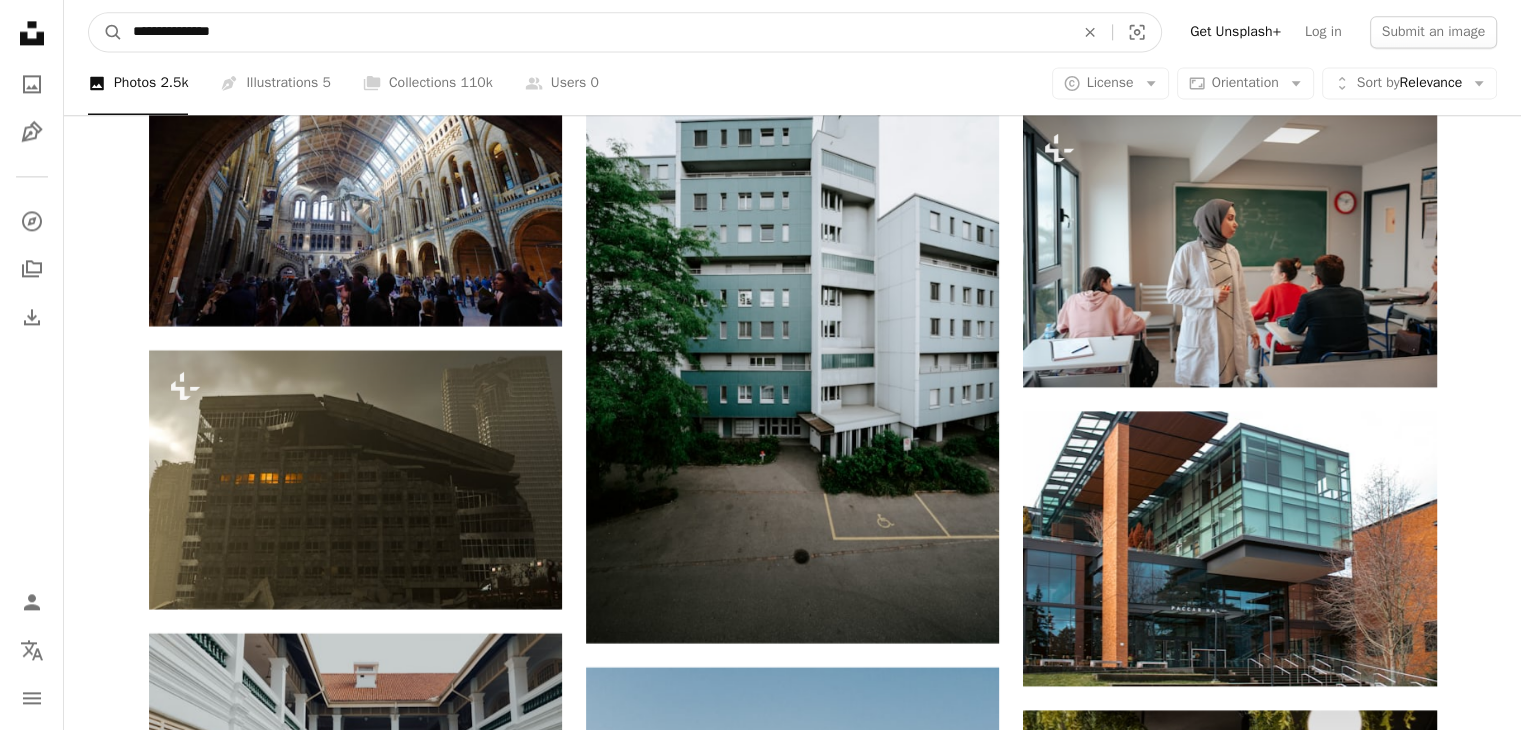 type on "**********" 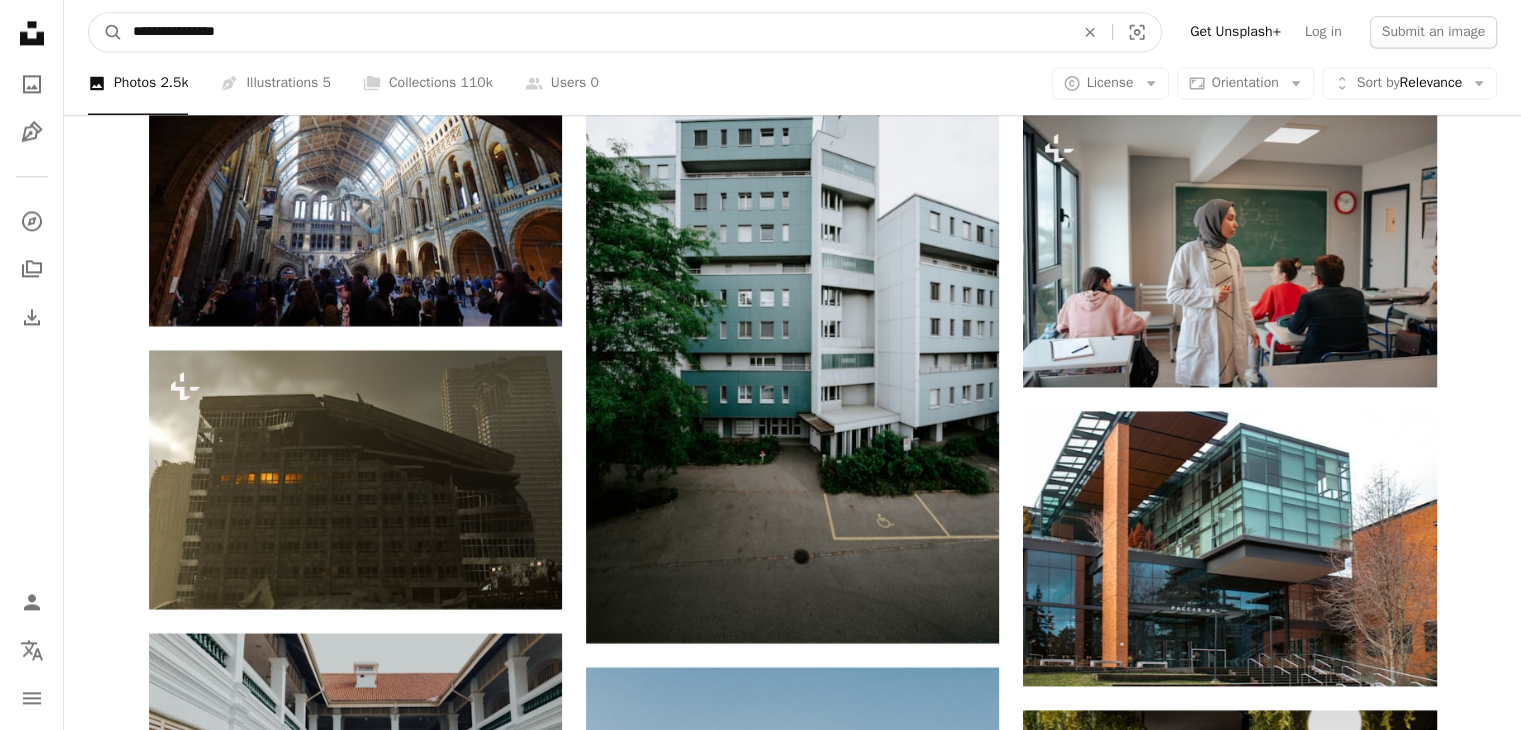 click on "A magnifying glass" at bounding box center (106, 32) 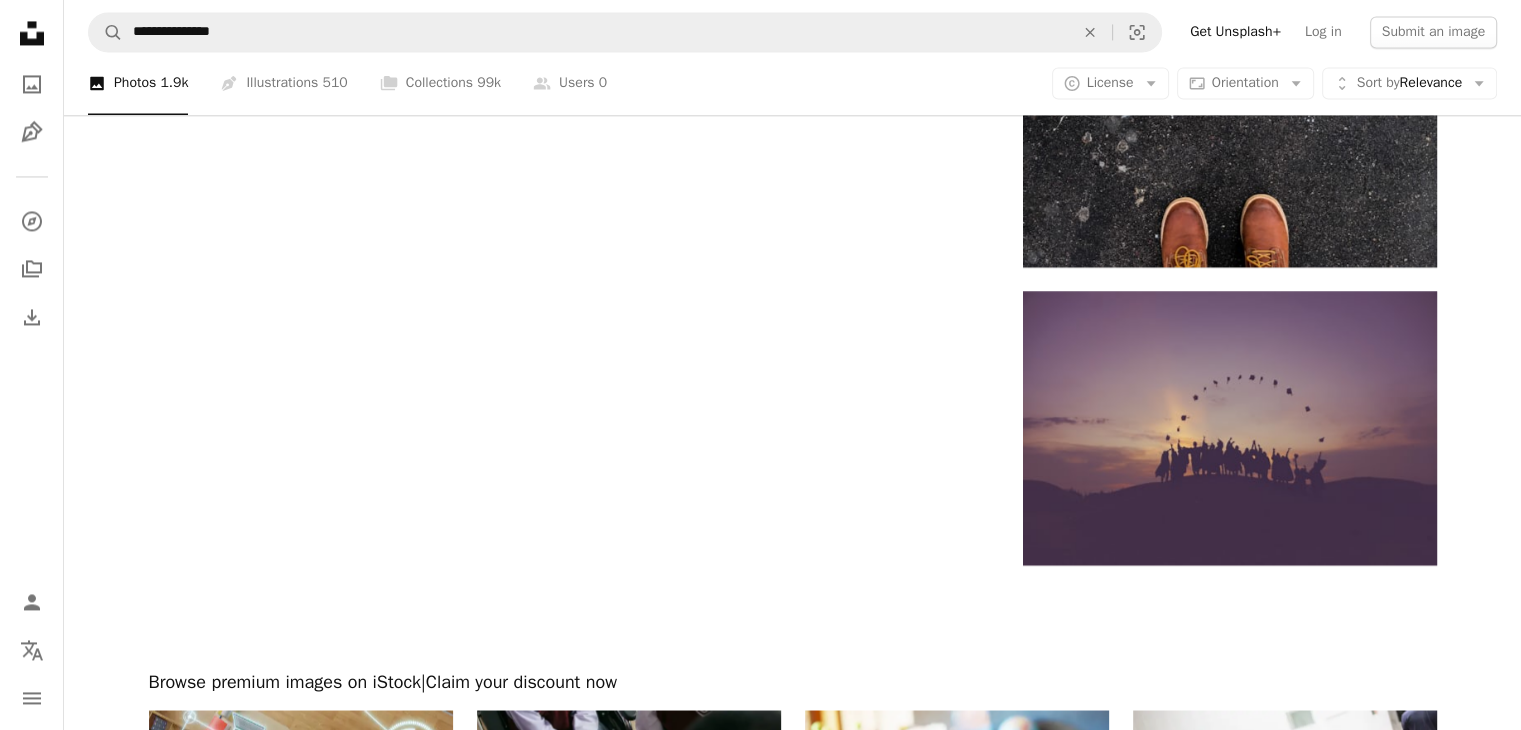scroll, scrollTop: 3300, scrollLeft: 0, axis: vertical 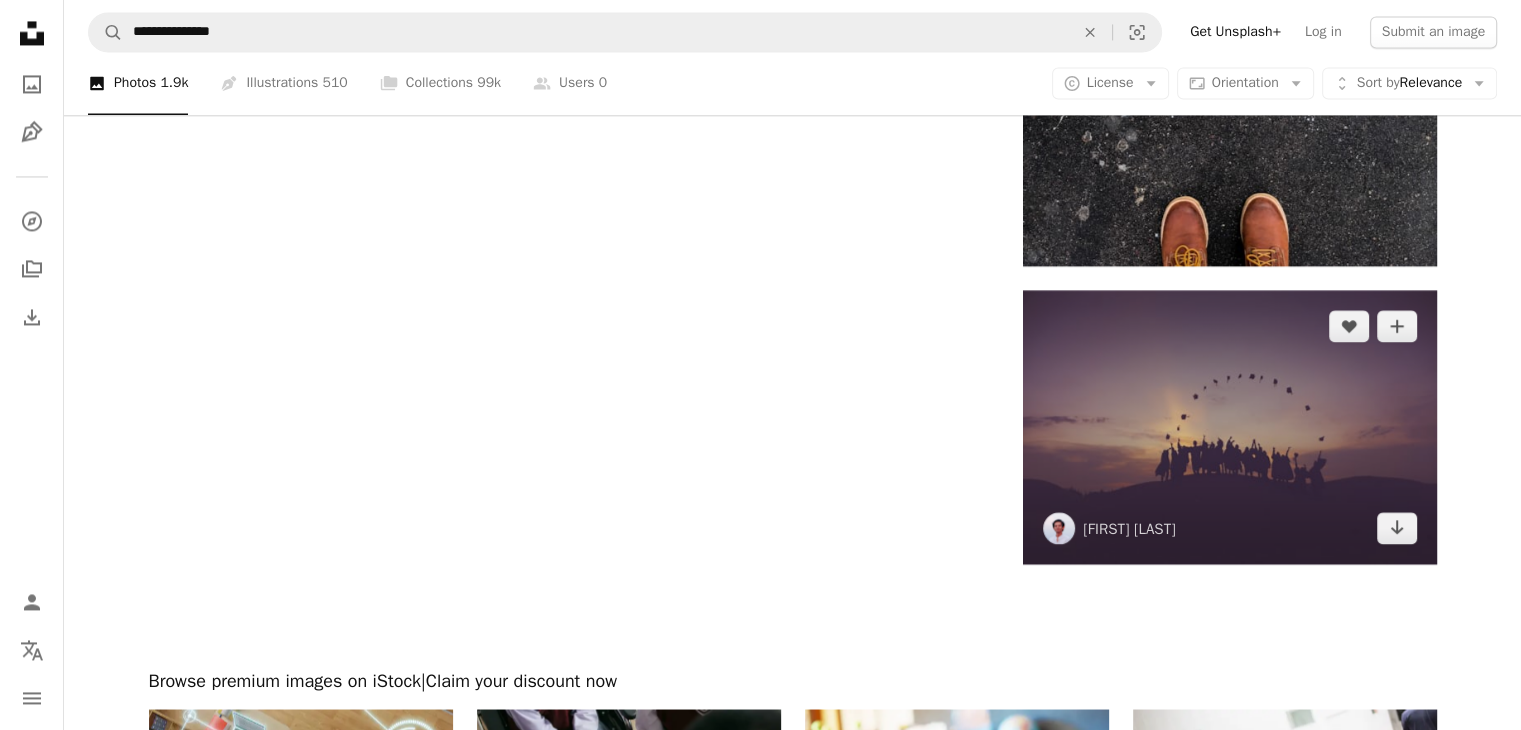 click at bounding box center (1229, 427) 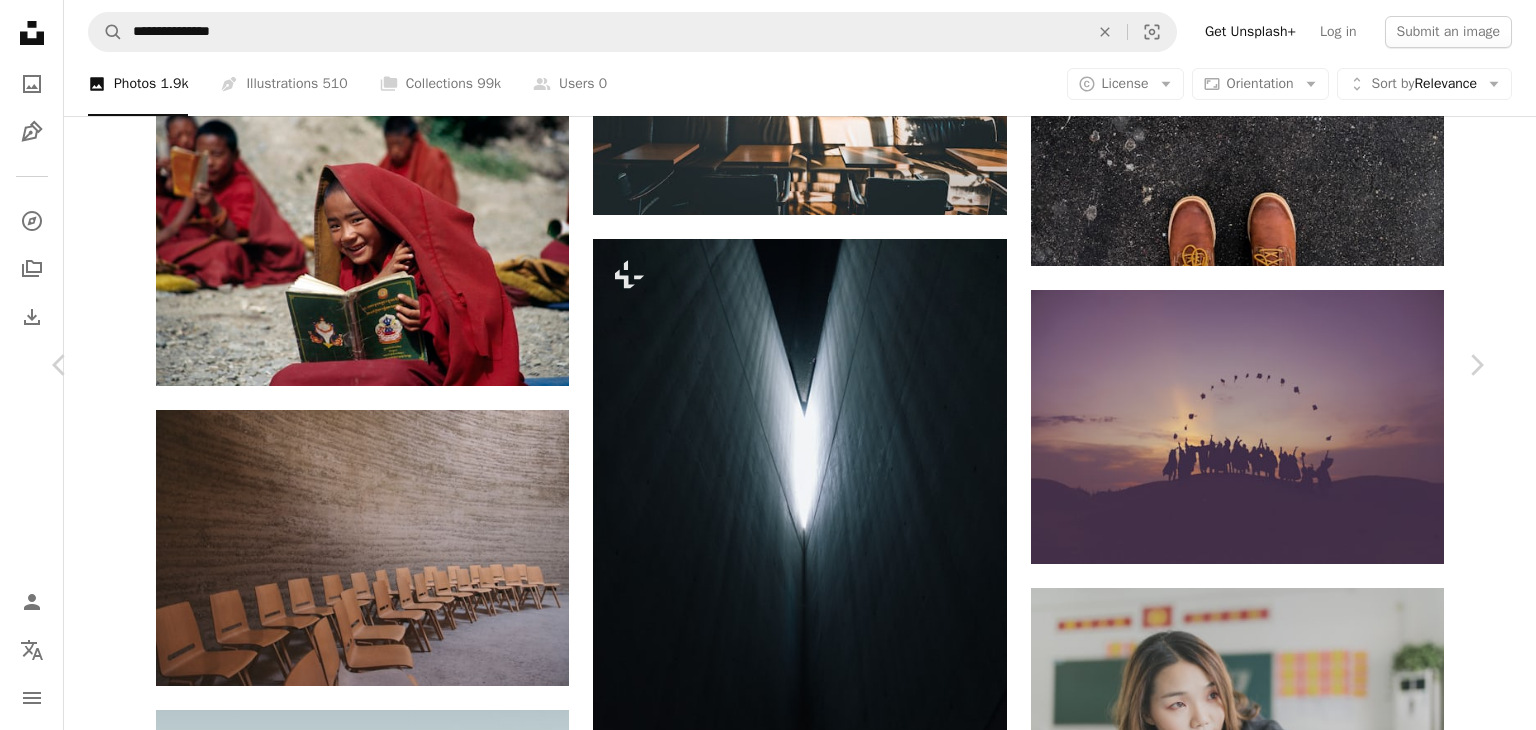 click on "Download free" at bounding box center [1287, 4082] 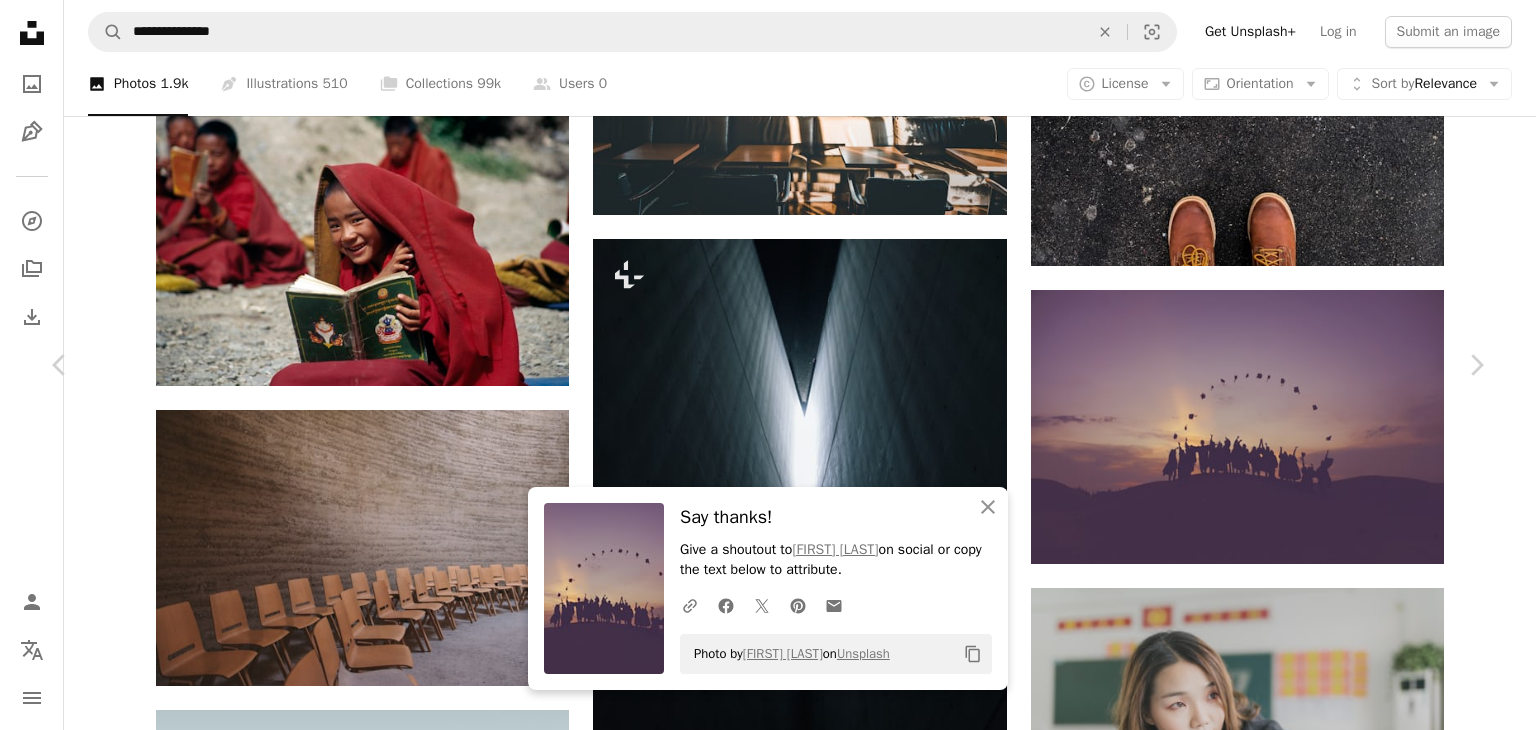 click on "Zoom in" at bounding box center (760, 4413) 